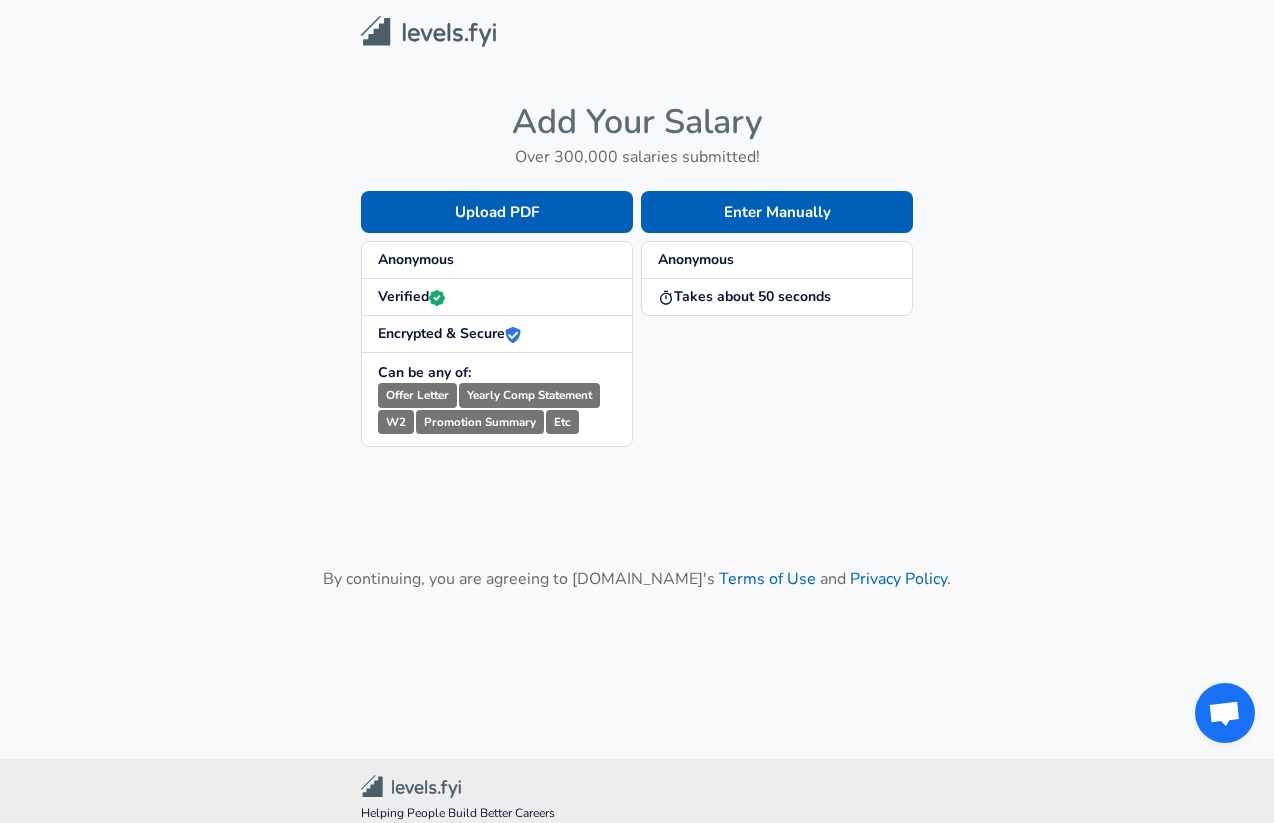 scroll, scrollTop: 0, scrollLeft: 0, axis: both 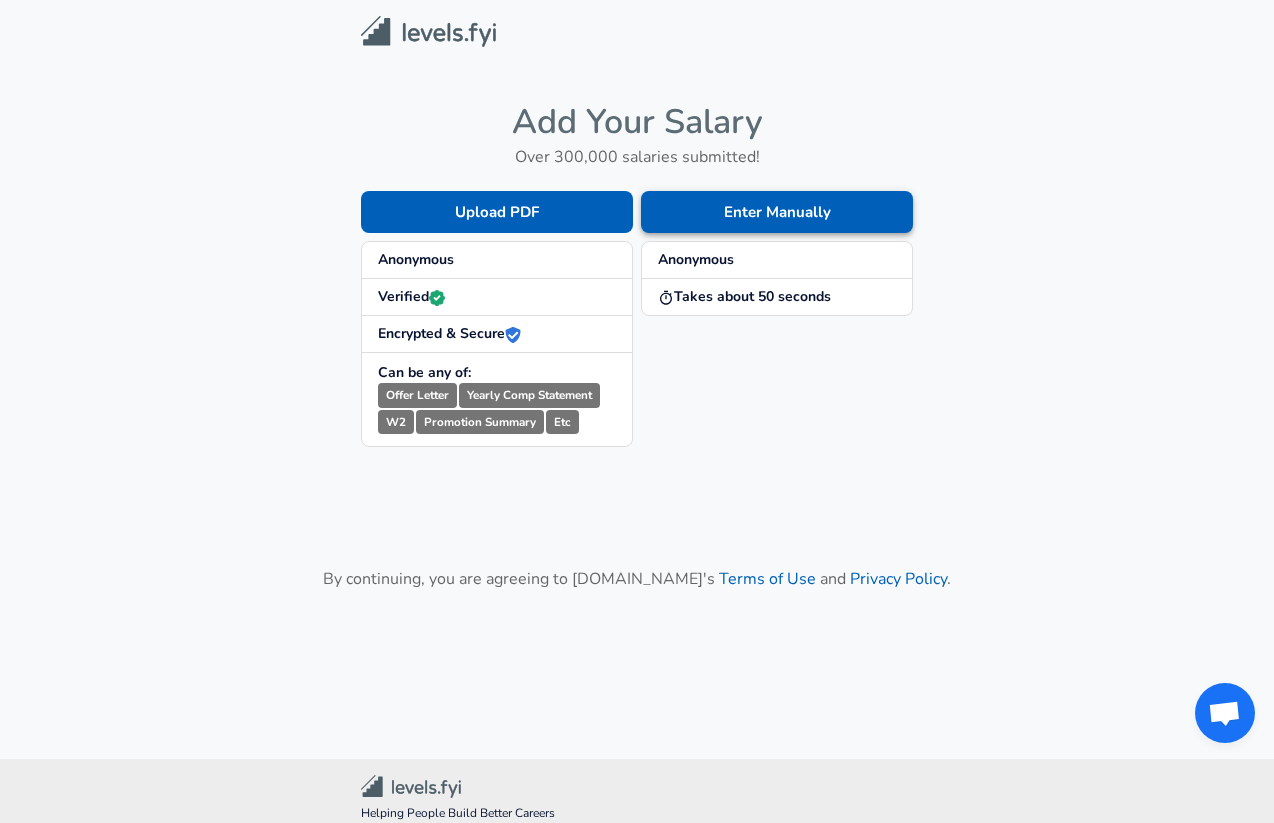 click on "Enter Manually" at bounding box center [777, 212] 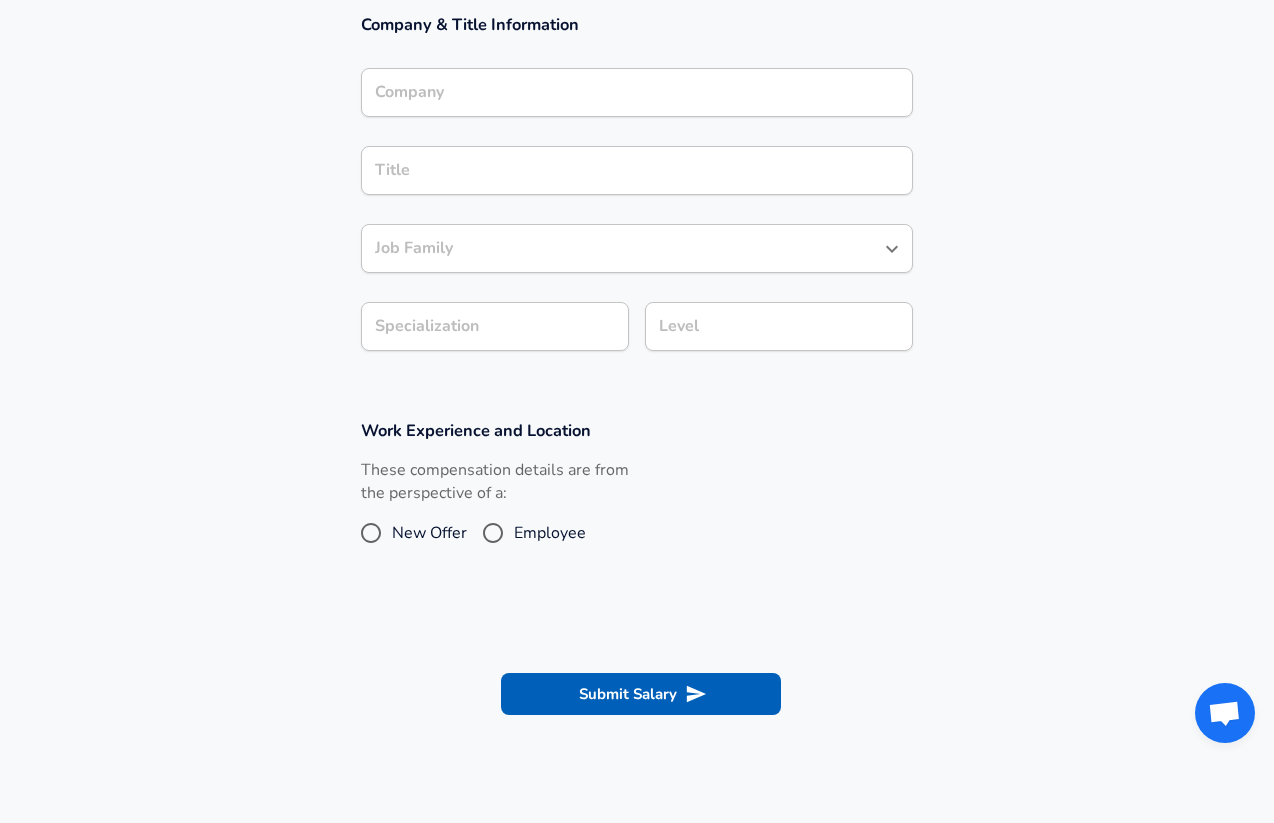 scroll, scrollTop: 366, scrollLeft: 0, axis: vertical 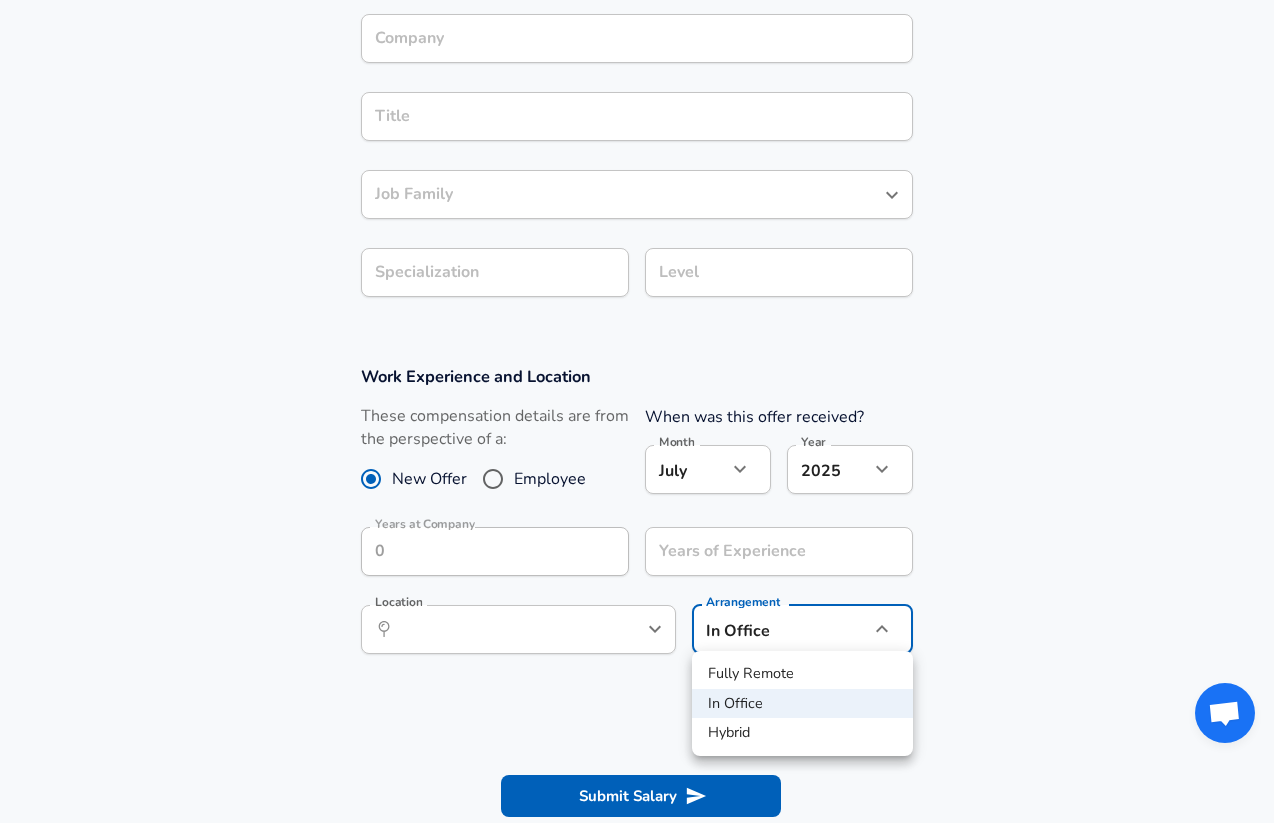 click on "Restart Add Your Salary Upload your offer letter   to verify your submission Enhance Privacy and Anonymity No Automatically hides specific fields until there are enough submissions to safely display the full details.   More Details Based on your submission and the data points that we have already collected, we will automatically hide and anonymize specific fields if there aren't enough data points to remain sufficiently anonymous. Company & Title Information Company Company Title Title Job Family Job Family Specialization Specialization Level Level Work Experience and Location These compensation details are from the perspective of a: New Offer Employee When was this offer received? Month [DATE] Month Year [DATE] 2025 Year Years at Company Years at Company Years of Experience Years of Experience Location ​ Location Arrangement In Office office Arrangement Submit Salary By continuing, you are agreeing to [DOMAIN_NAME][PERSON_NAME]'s   Terms of Use   and   Privacy Policy . Helping People Build Better Careers © [DATE] -  [DATE]" at bounding box center (637, -9) 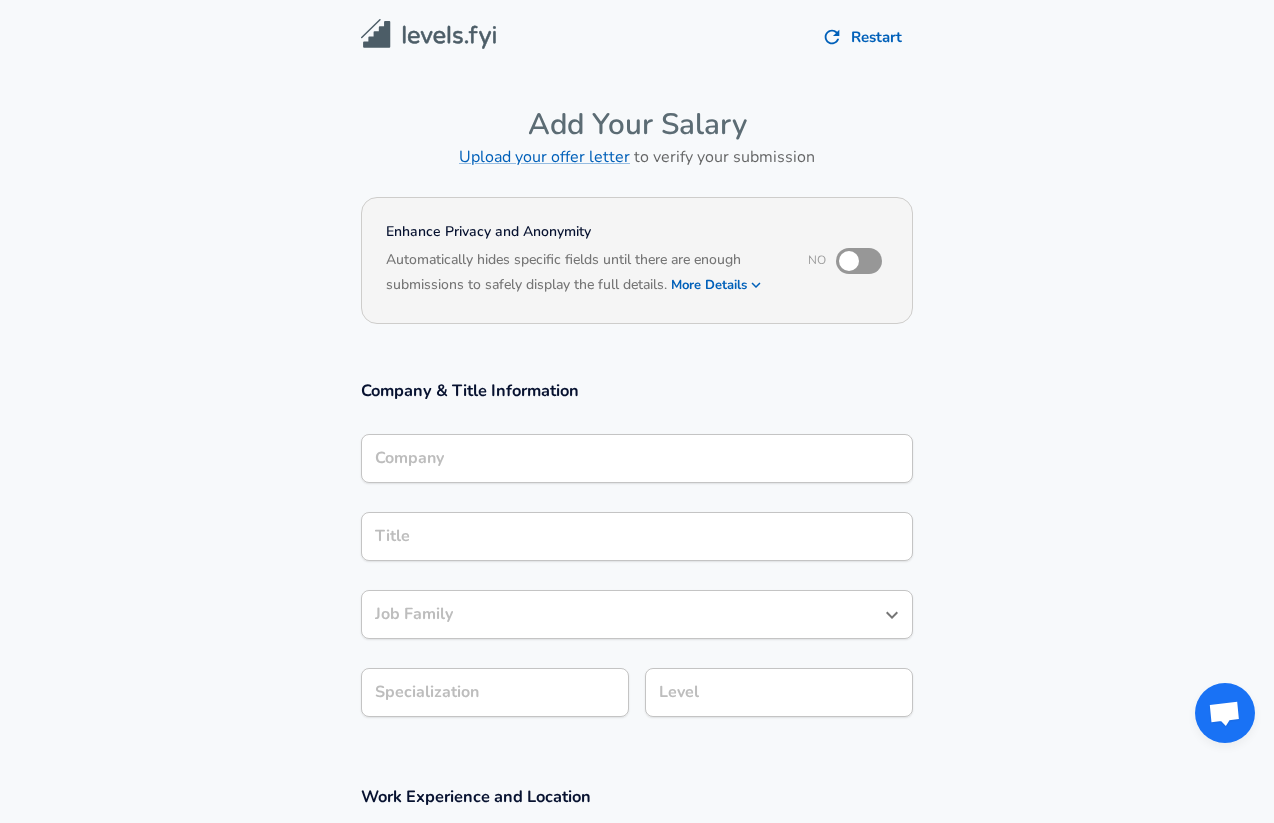 scroll, scrollTop: 0, scrollLeft: 0, axis: both 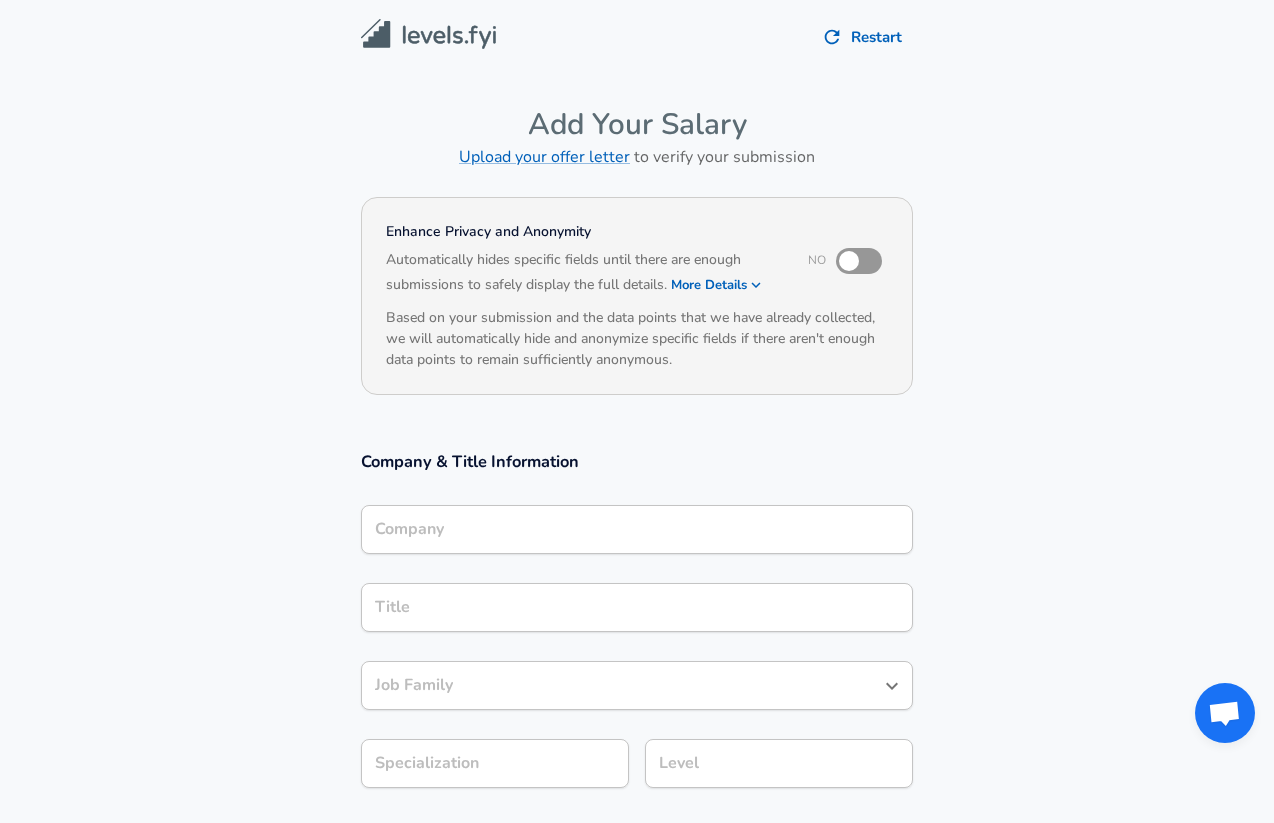 click at bounding box center (849, 261) 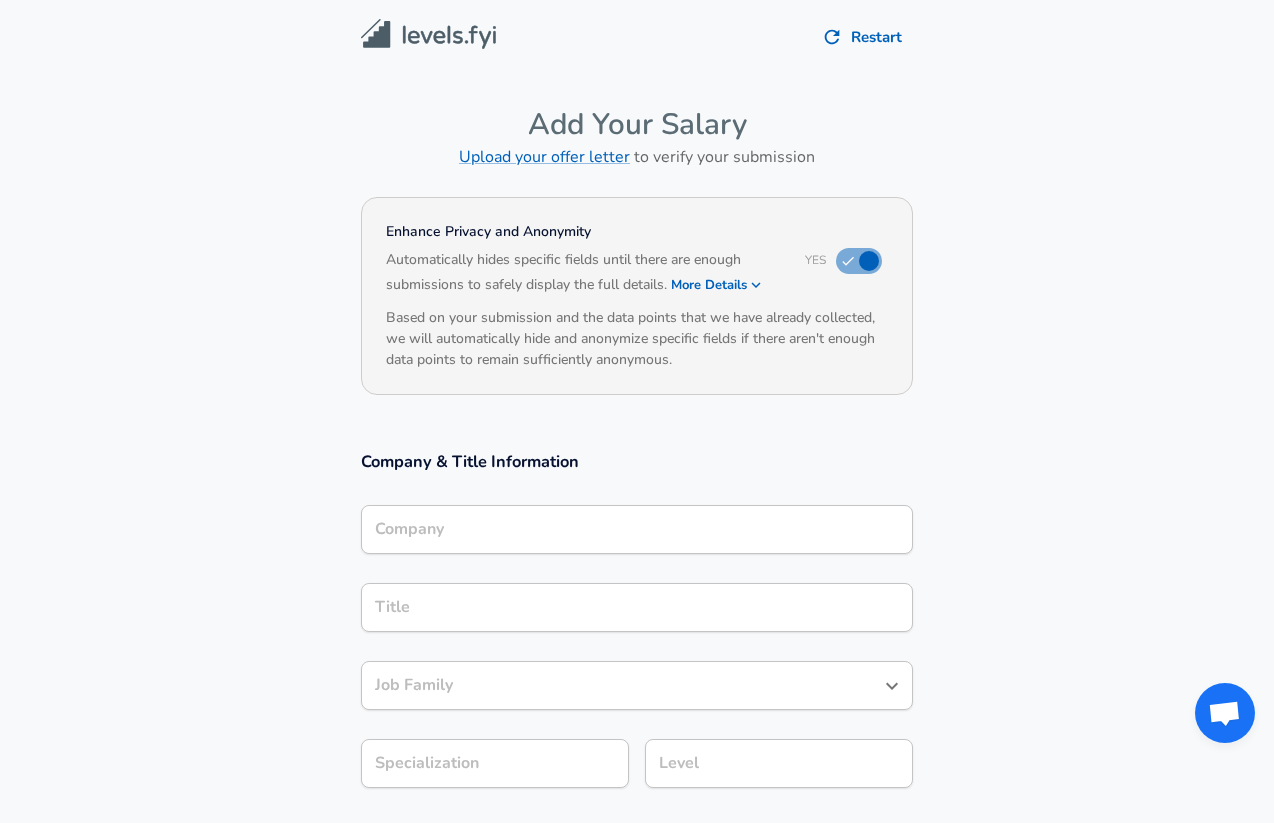 click on "Company" at bounding box center [637, 529] 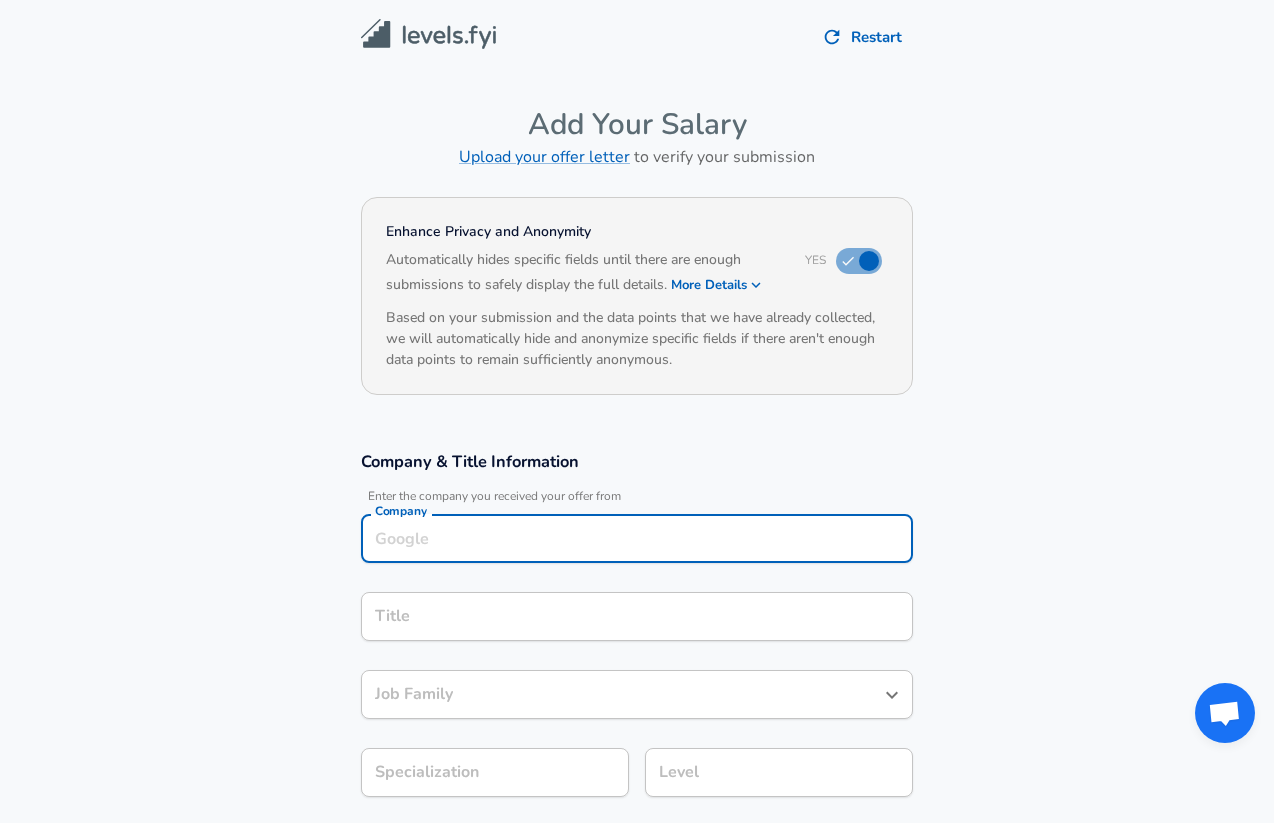 scroll, scrollTop: 20, scrollLeft: 0, axis: vertical 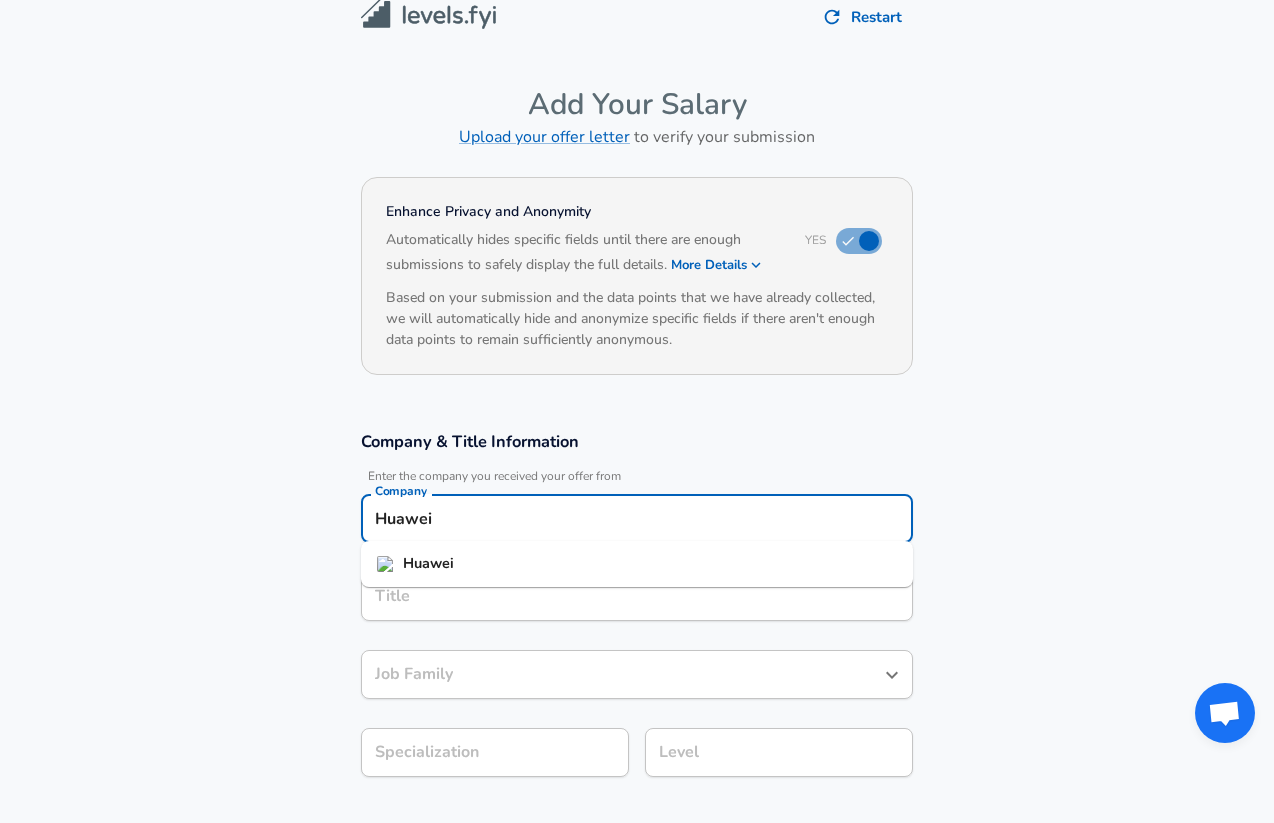 click on "Huawei" at bounding box center (637, 564) 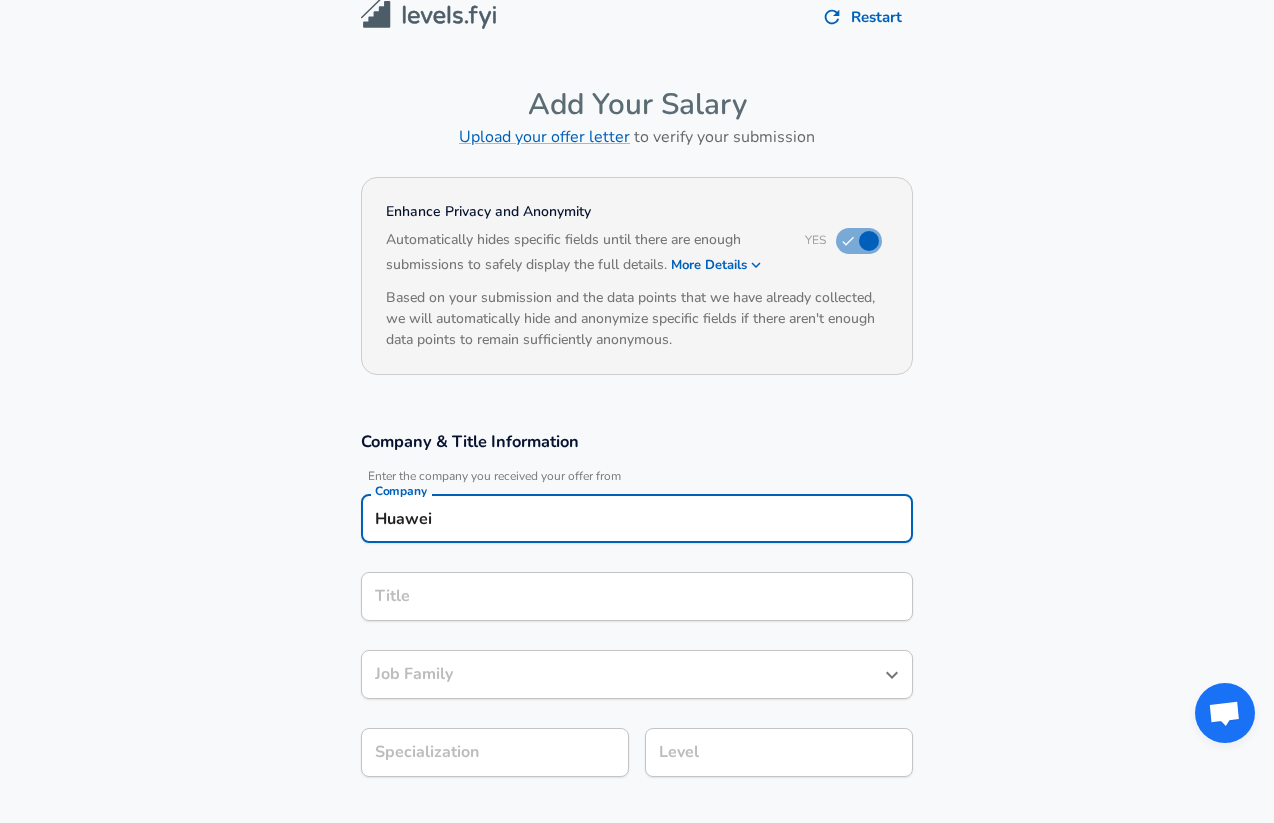 click on "Huawei" at bounding box center [637, 518] 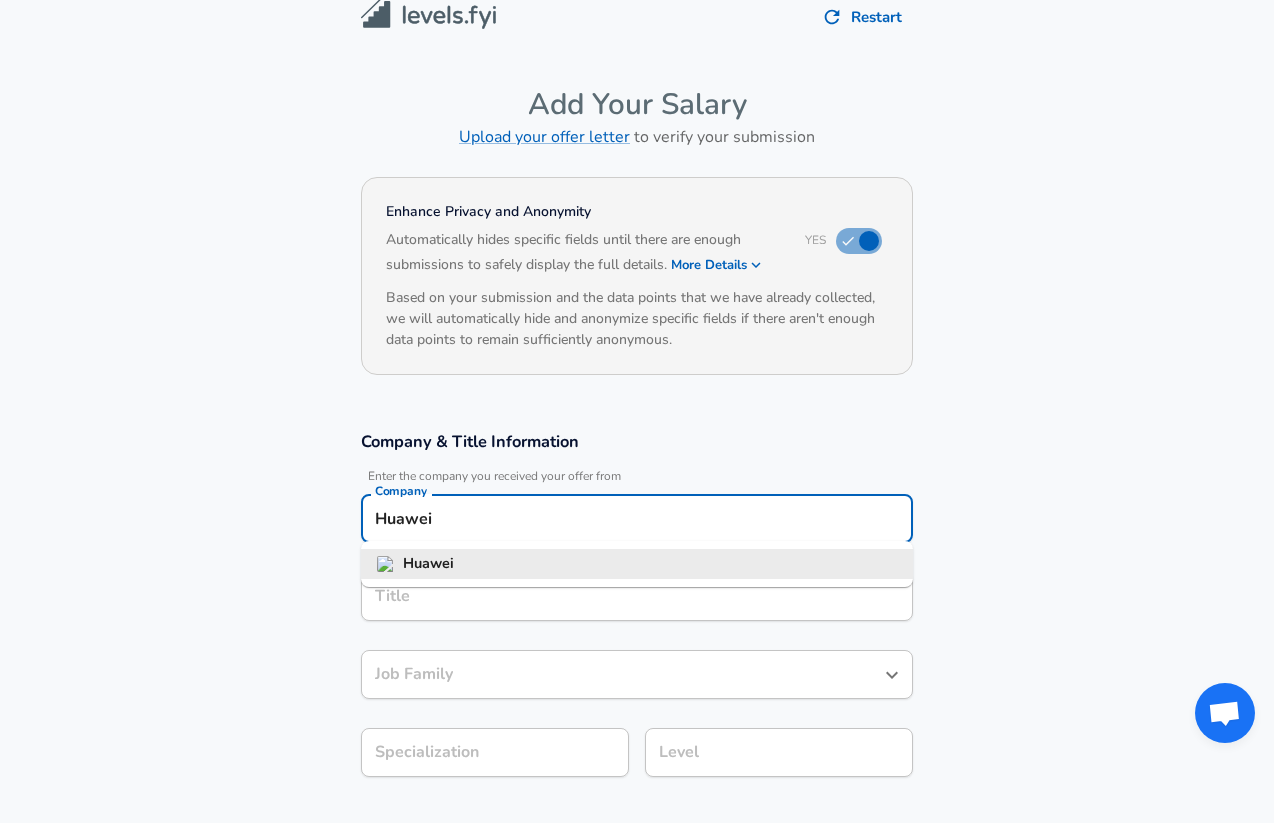 click on "Huawei" at bounding box center (637, 564) 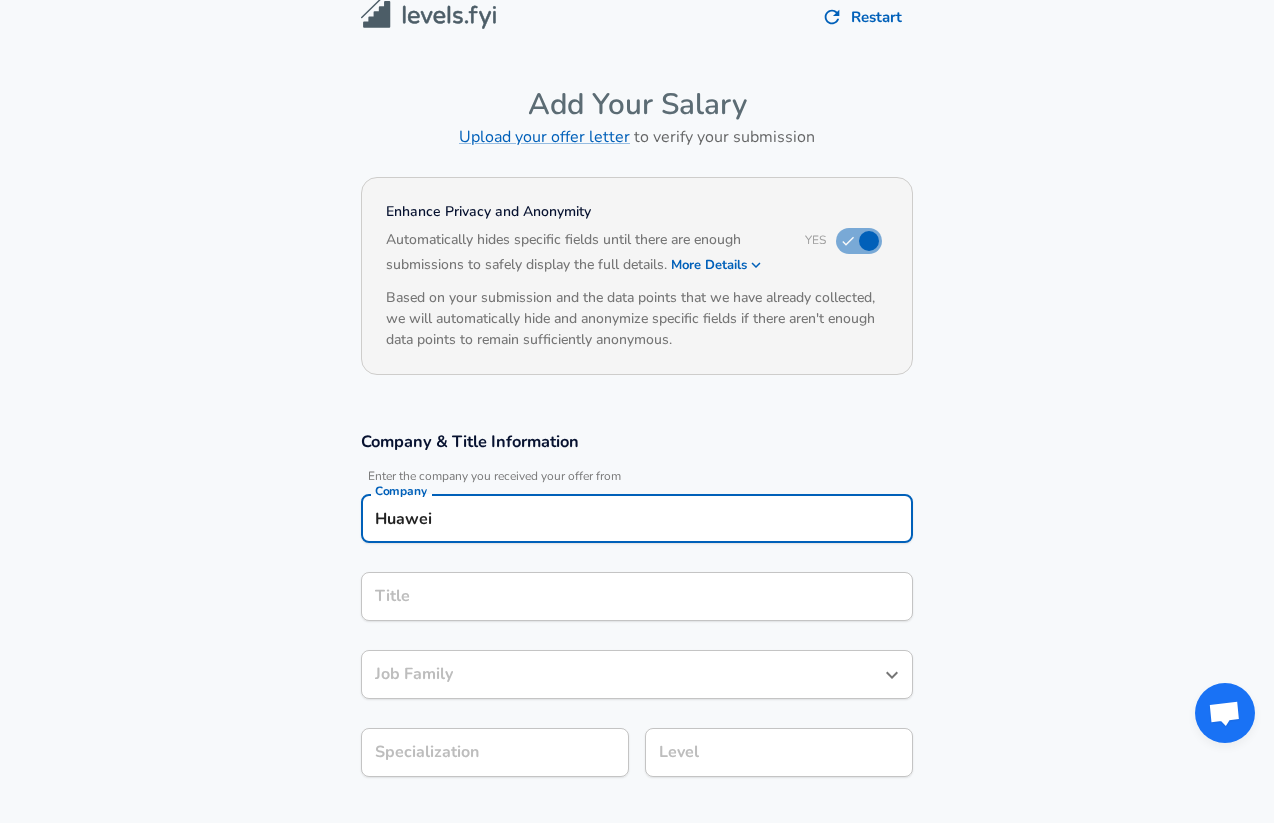 type on "Huawei" 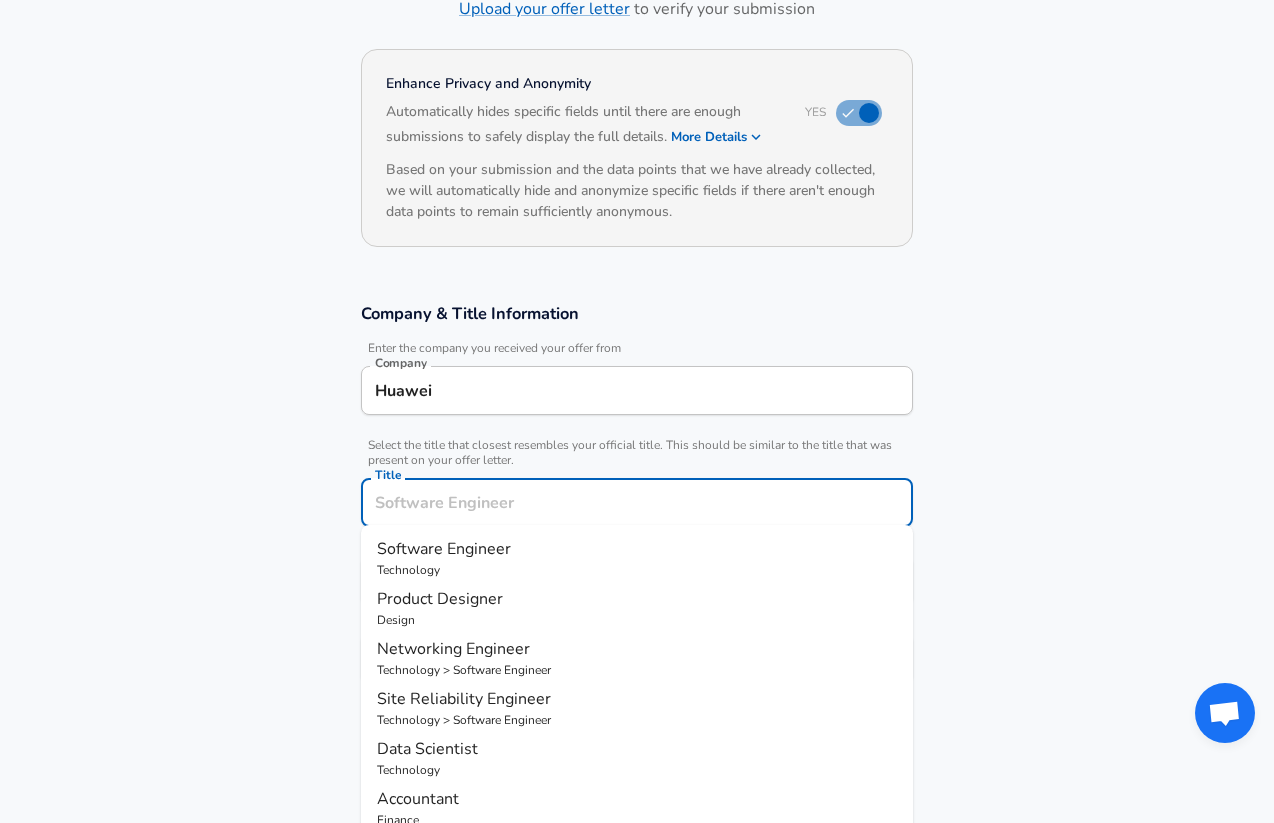 scroll, scrollTop: 155, scrollLeft: 0, axis: vertical 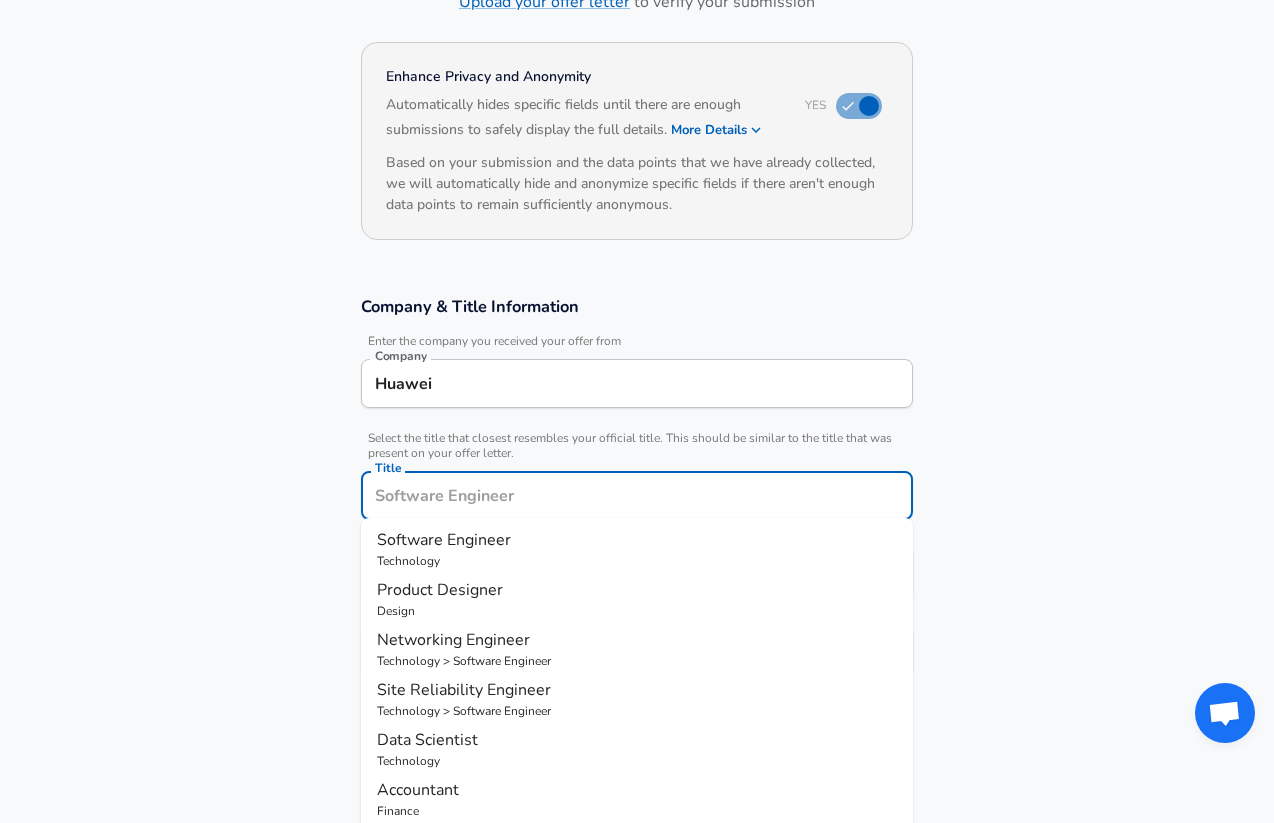 click on "Technology" at bounding box center (637, 561) 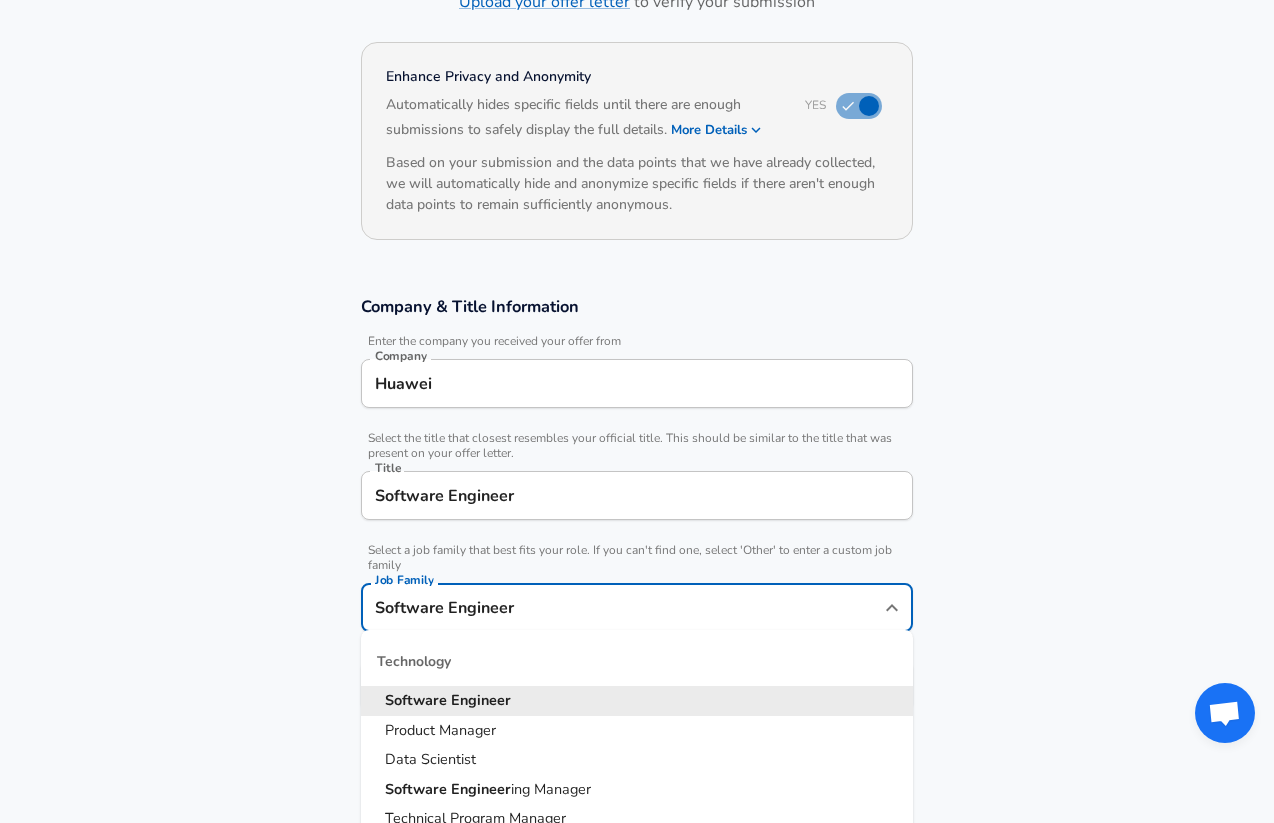 click on "Software Engineer" at bounding box center [622, 607] 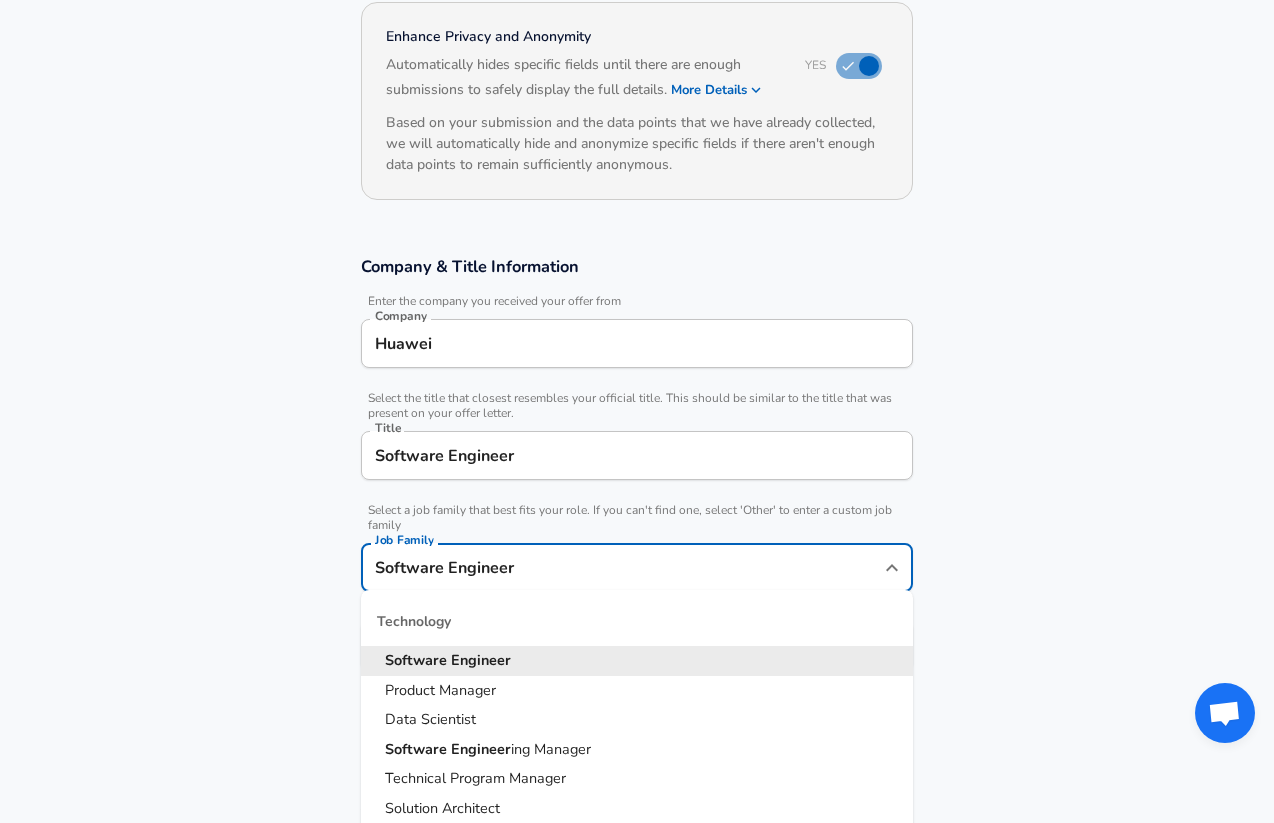 click on "Select Specialization ​ Select Specialization" at bounding box center [487, 644] 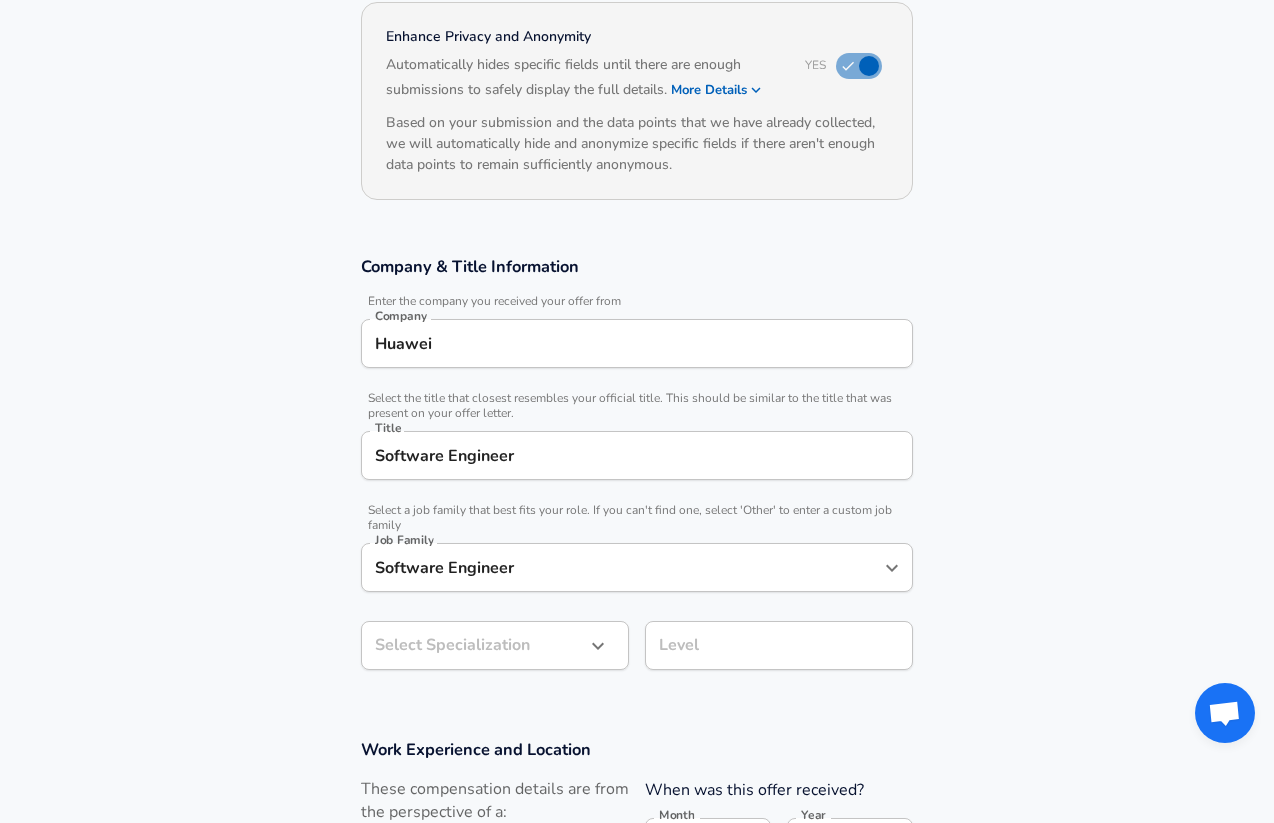 click on "Restart Add Your Salary Upload your offer letter   to verify your submission Enhance Privacy and Anonymity Yes Automatically hides specific fields until there are enough submissions to safely display the full details.   More Details Based on your submission and the data points that we have already collected, we will automatically hide and anonymize specific fields if there aren't enough data points to remain sufficiently anonymous. Company & Title Information   Enter the company you received your offer from Company Huawei Company   Select the title that closest resembles your official title. This should be similar to the title that was present on your offer letter. Title Software Engineer Title   Select a job family that best fits your role. If you can't find one, select 'Other' to enter a custom job family Job Family Software Engineer Job Family Select Specialization ​ Select Specialization Level Level Work Experience and Location These compensation details are from the perspective of a: New Offer Employee" at bounding box center [637, 216] 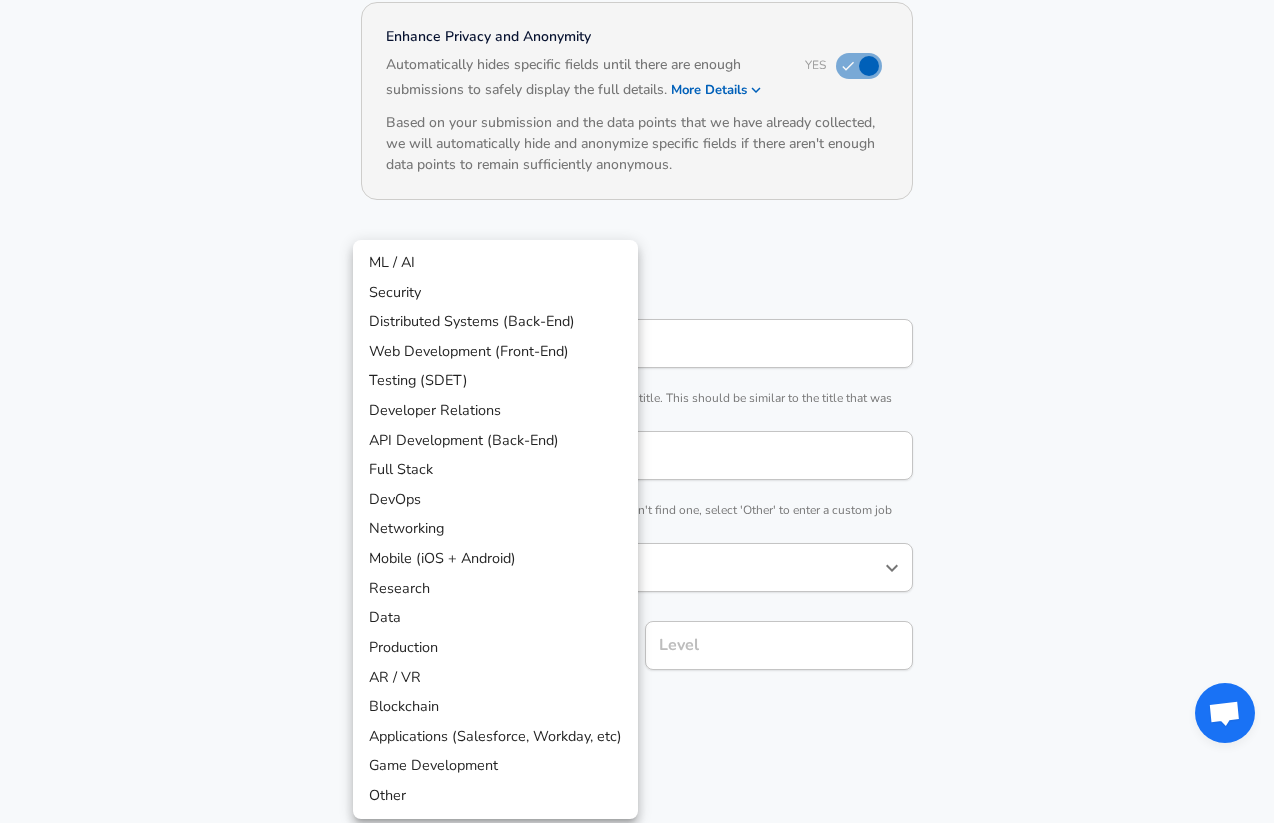 scroll, scrollTop: 255, scrollLeft: 0, axis: vertical 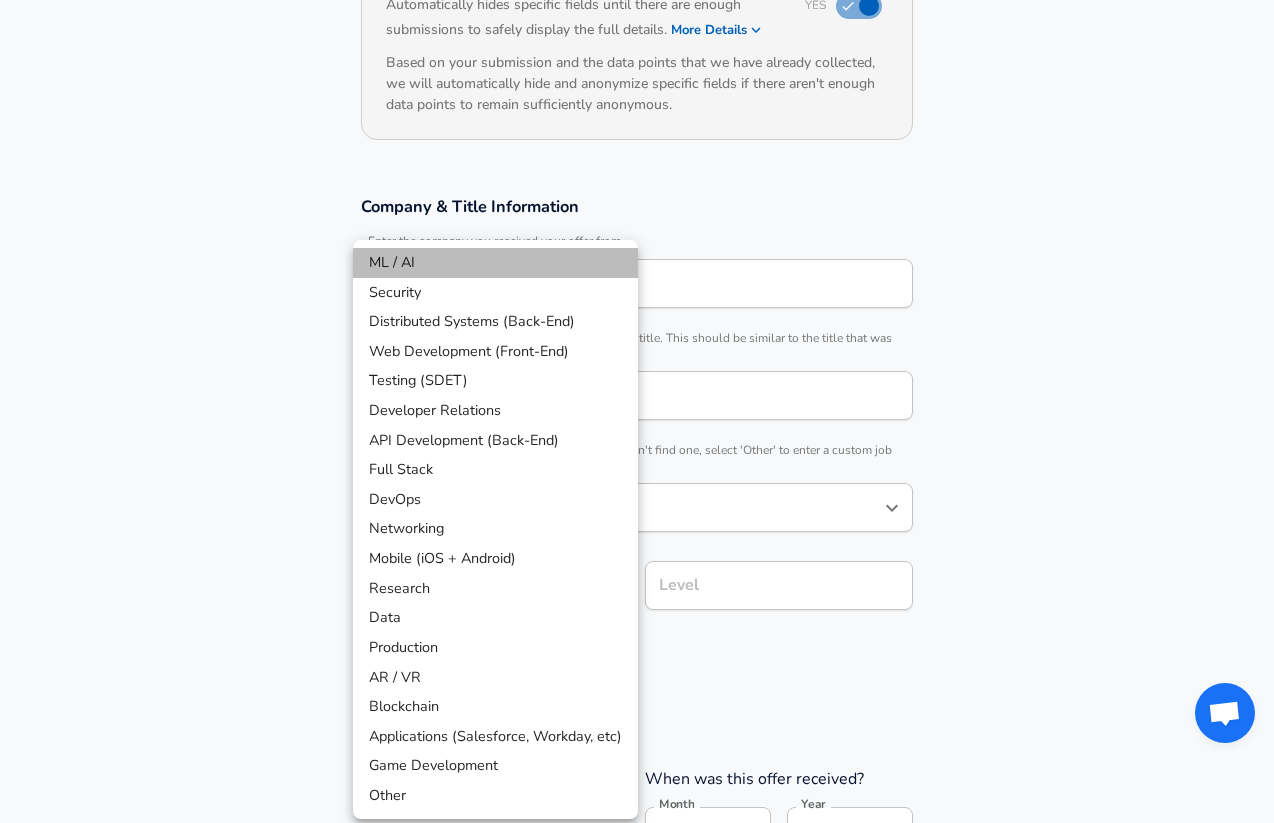click on "ML / AI" at bounding box center (495, 263) 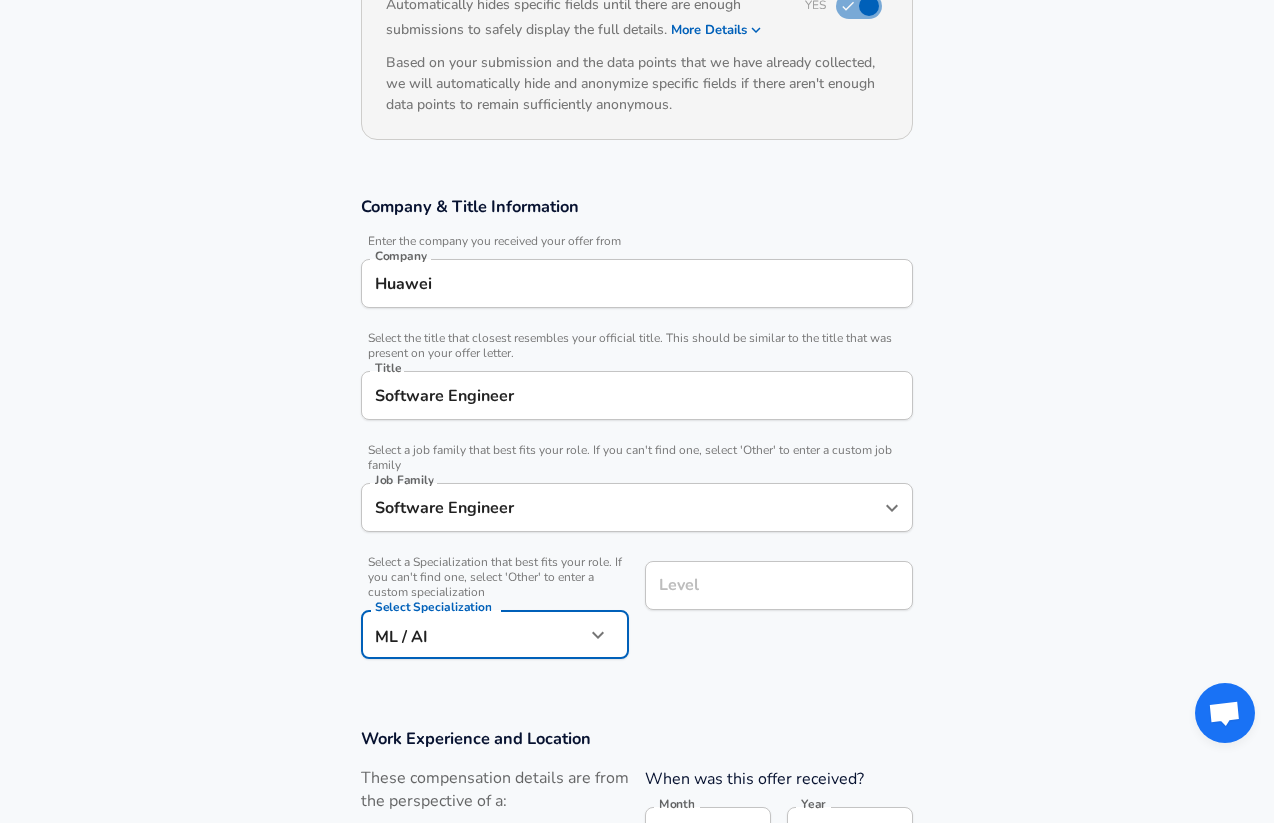 click on "Level" at bounding box center (779, 585) 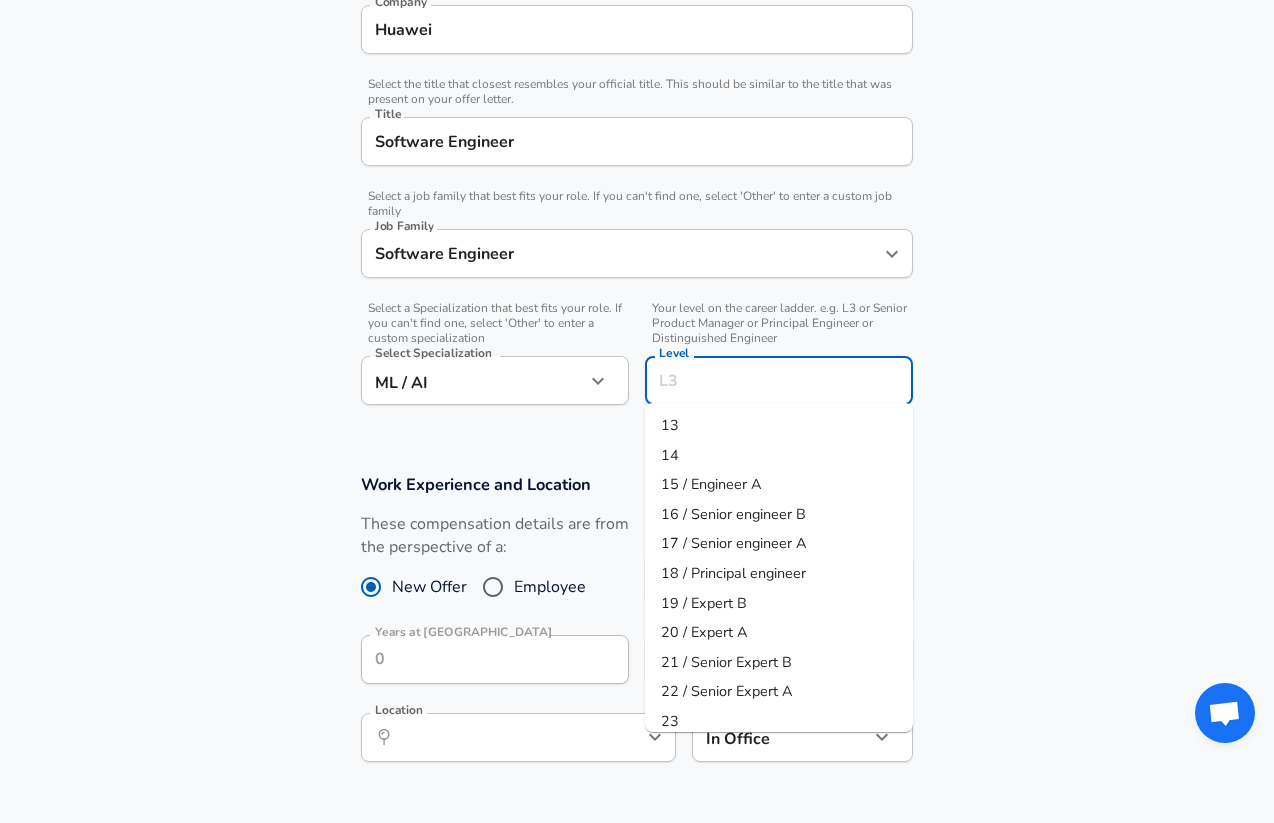 scroll, scrollTop: 515, scrollLeft: 0, axis: vertical 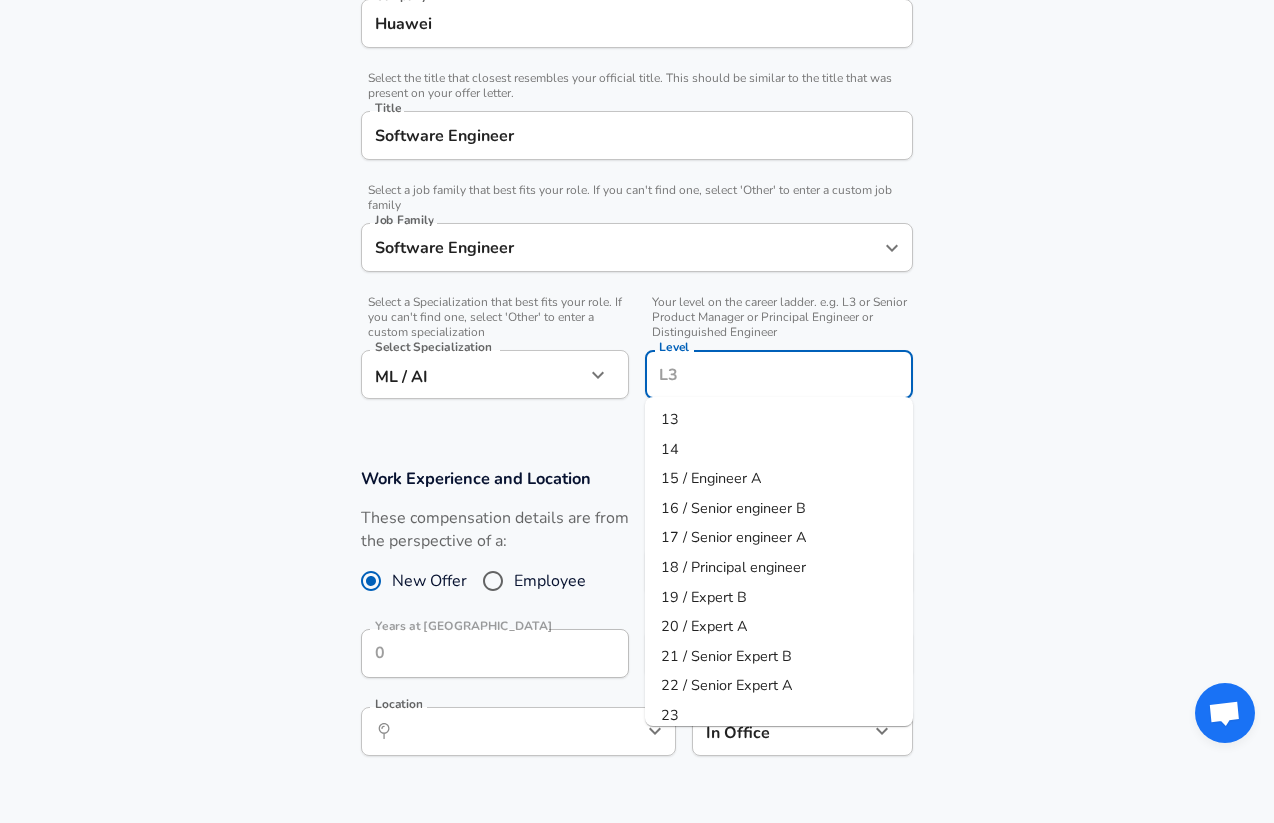 click on "17 / Senior engineer A" at bounding box center [733, 537] 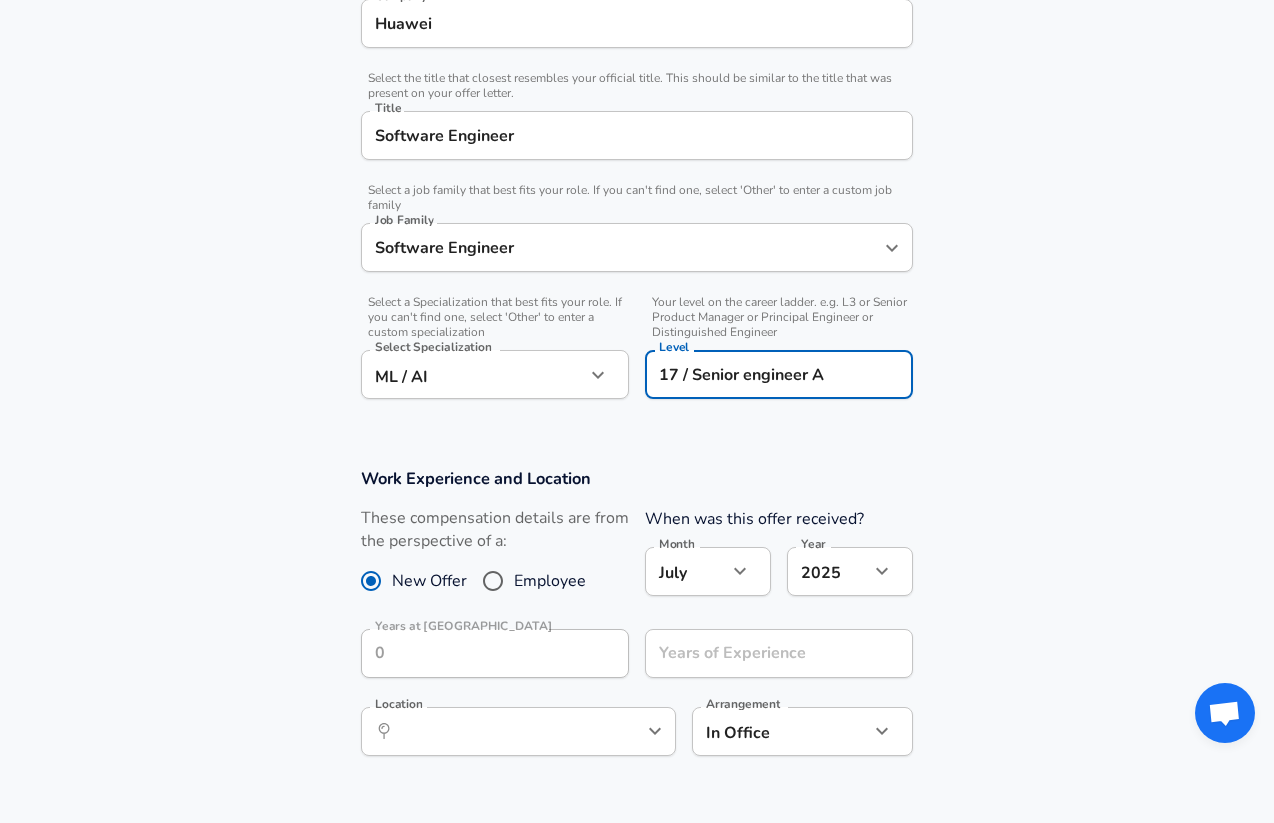 click on "Work Experience and Location These compensation details are from the perspective of a: New Offer Employee When was this offer received? Month [DATE] Month Year [DATE] 2025 Year Years at Huawei Years at Huawei Years of Experience Years of Experience Location ​ Location Arrangement In Office office Arrangement" at bounding box center (637, 618) 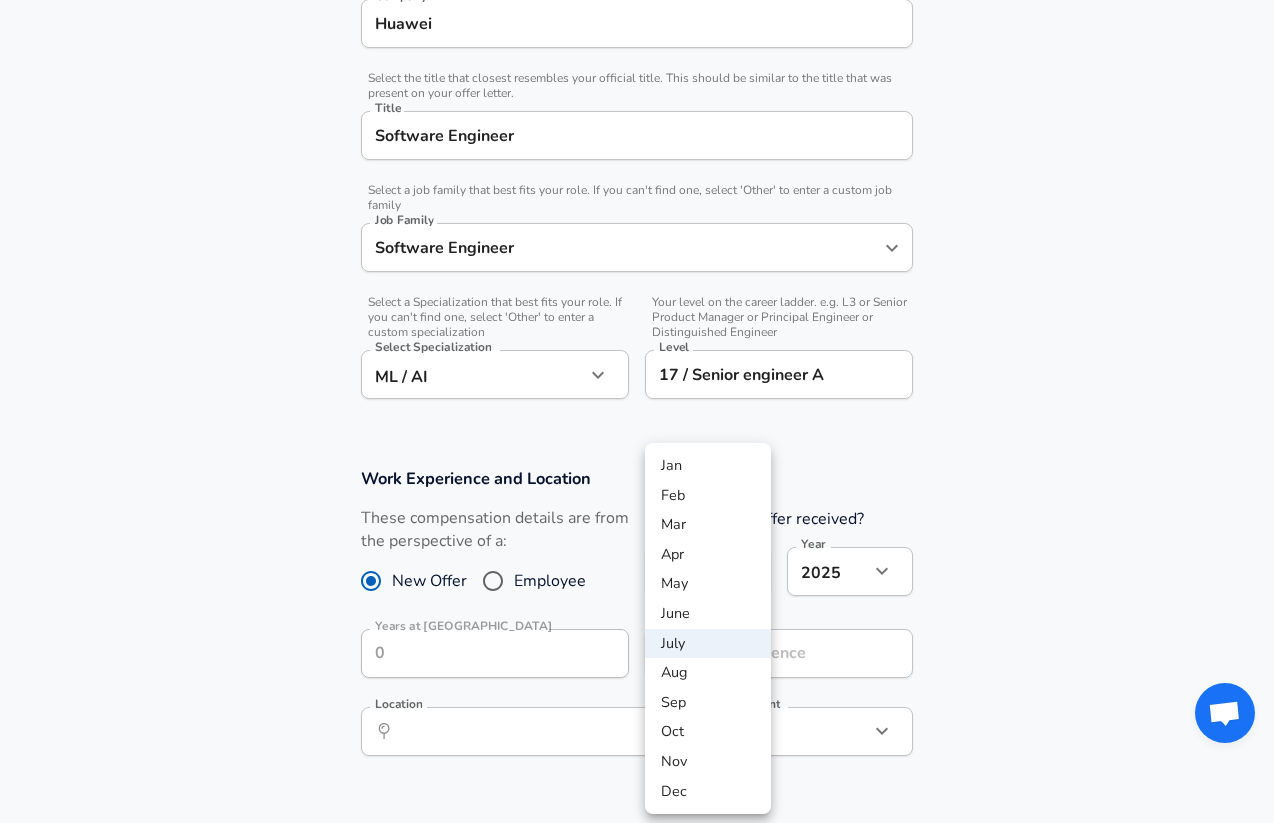 click on "Restart Add Your Salary Upload your offer letter   to verify your submission Enhance Privacy and Anonymity Yes Automatically hides specific fields until there are enough submissions to safely display the full details.   More Details Based on your submission and the data points that we have already collected, we will automatically hide and anonymize specific fields if there aren't enough data points to remain sufficiently anonymous. Company & Title Information   Enter the company you received your offer from Company Huawei Company   Select the title that closest resembles your official title. This should be similar to the title that was present on your offer letter. Title Software Engineer Title   Select a job family that best fits your role. If you can't find one, select 'Other' to enter a custom job family Job Family Software Engineer Job Family   Select a Specialization that best fits your role. If you can't find one, select 'Other' to enter a custom specialization Select Specialization ML / AI ML / AI   7" at bounding box center [637, -104] 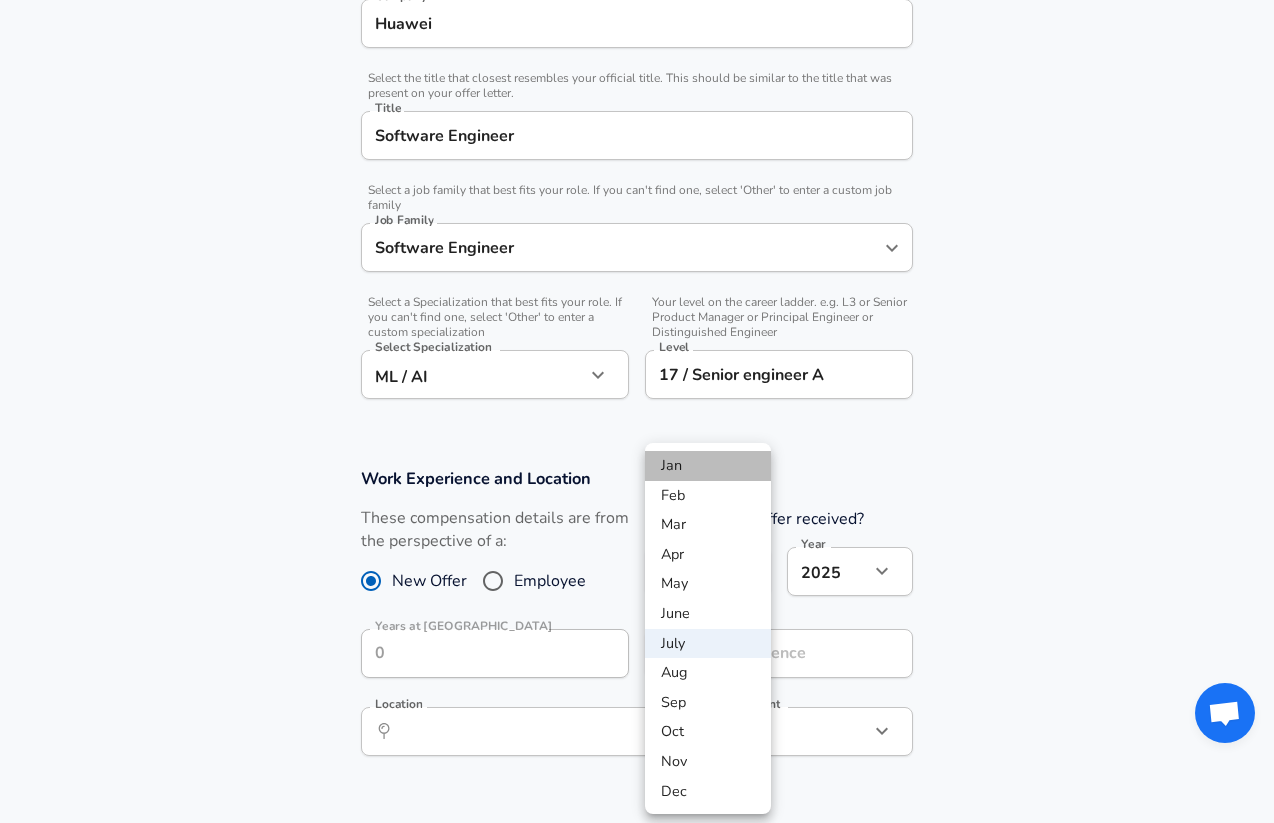 click on "Jan" at bounding box center [708, 466] 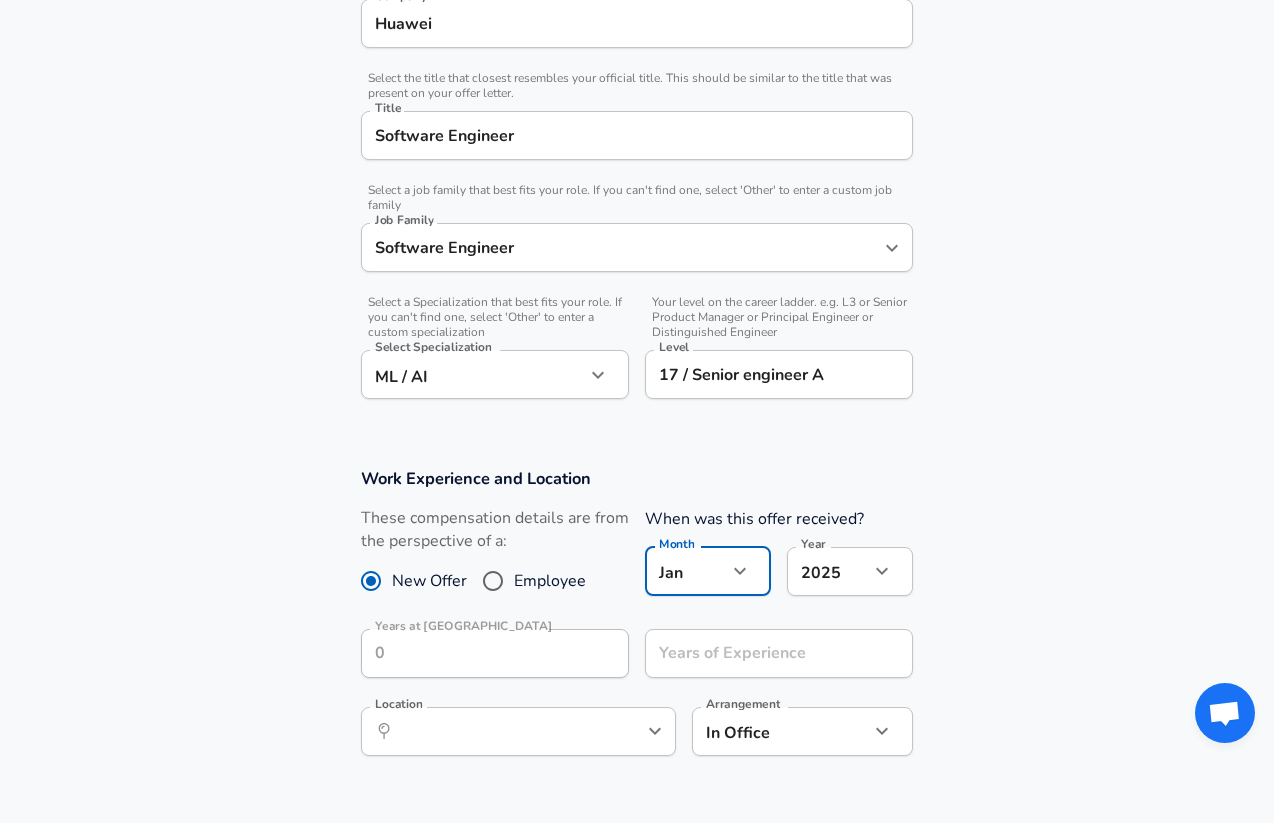 click on "When was this offer received?" at bounding box center [754, 519] 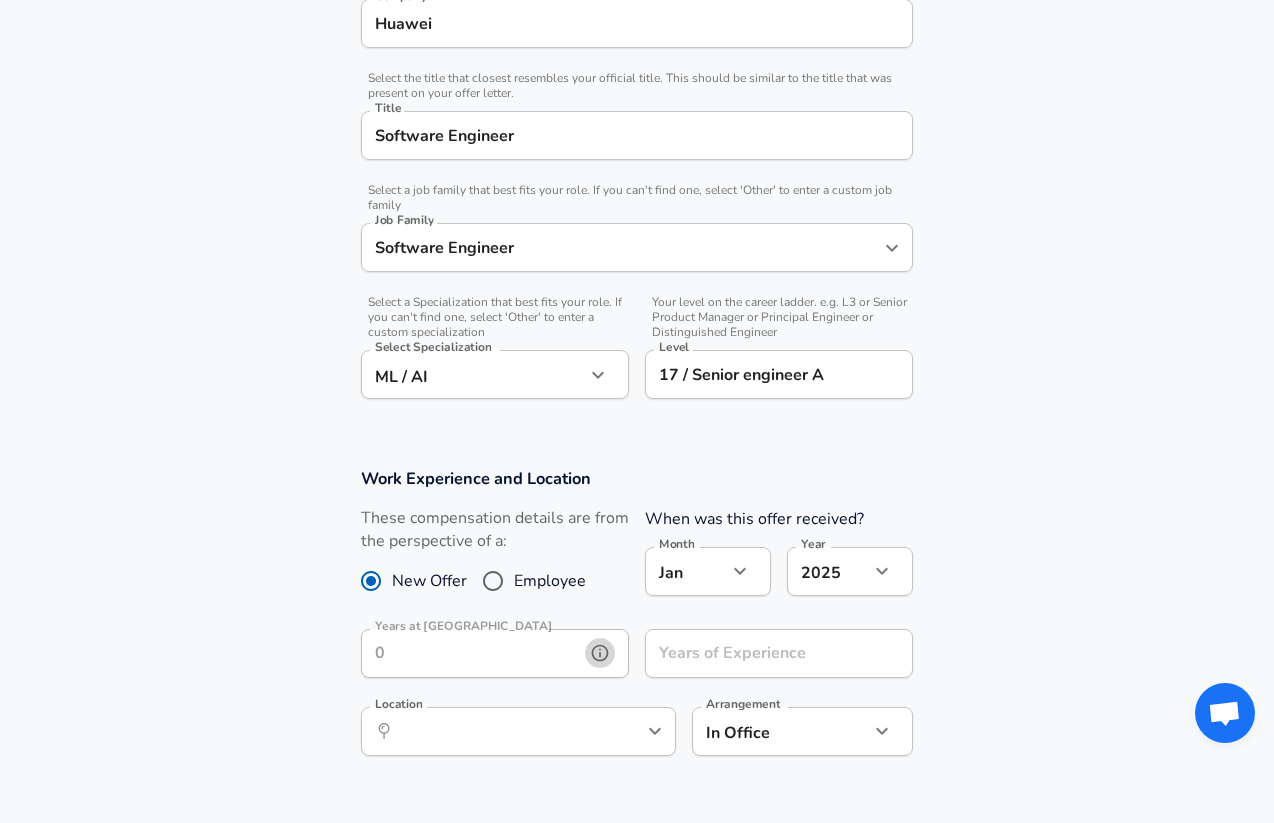click 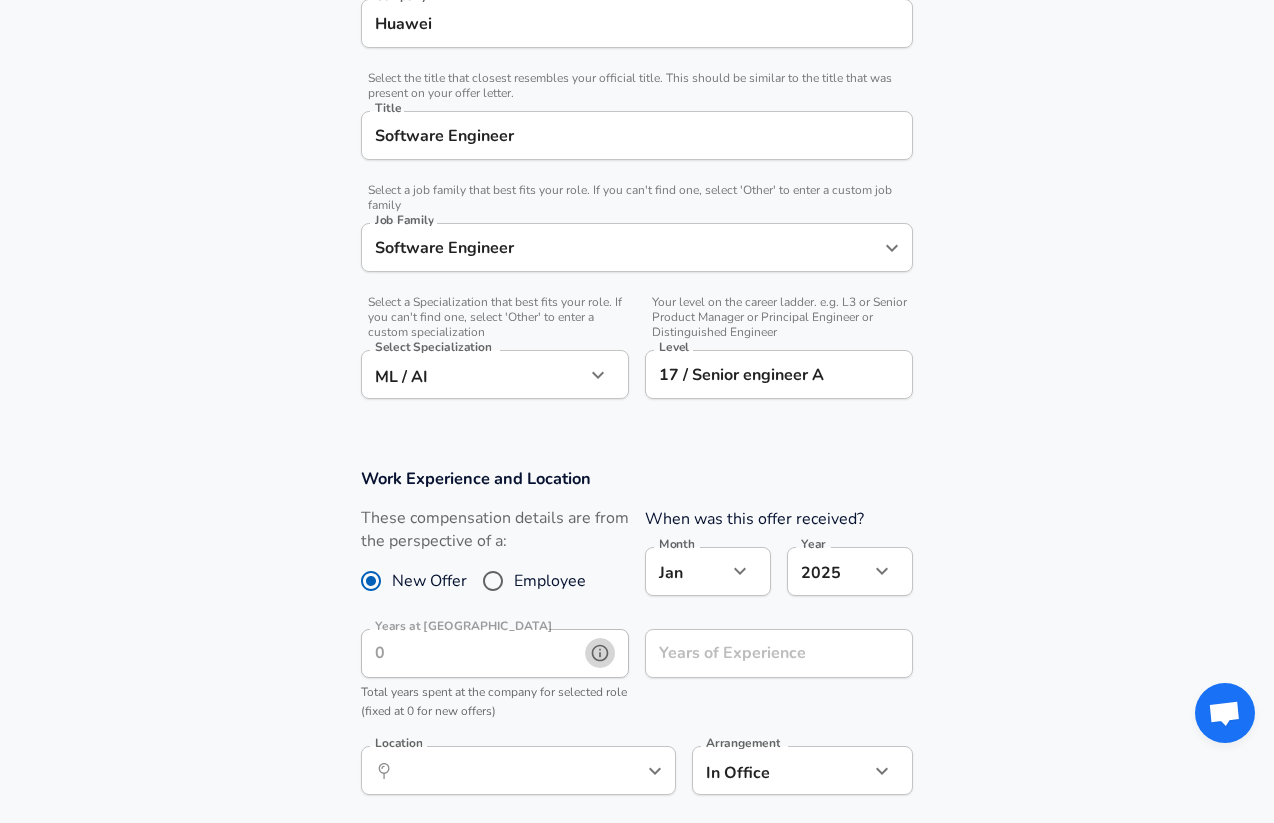 click at bounding box center (600, 653) 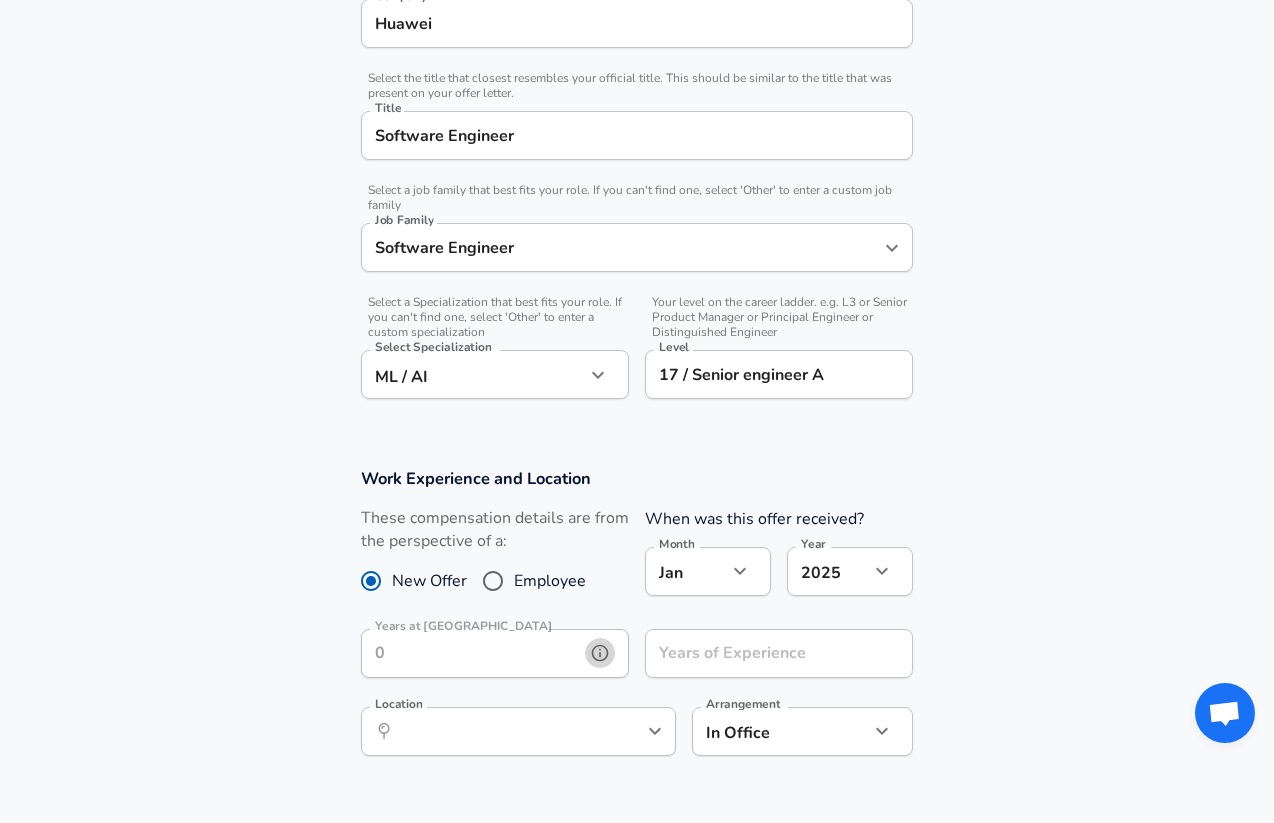 click 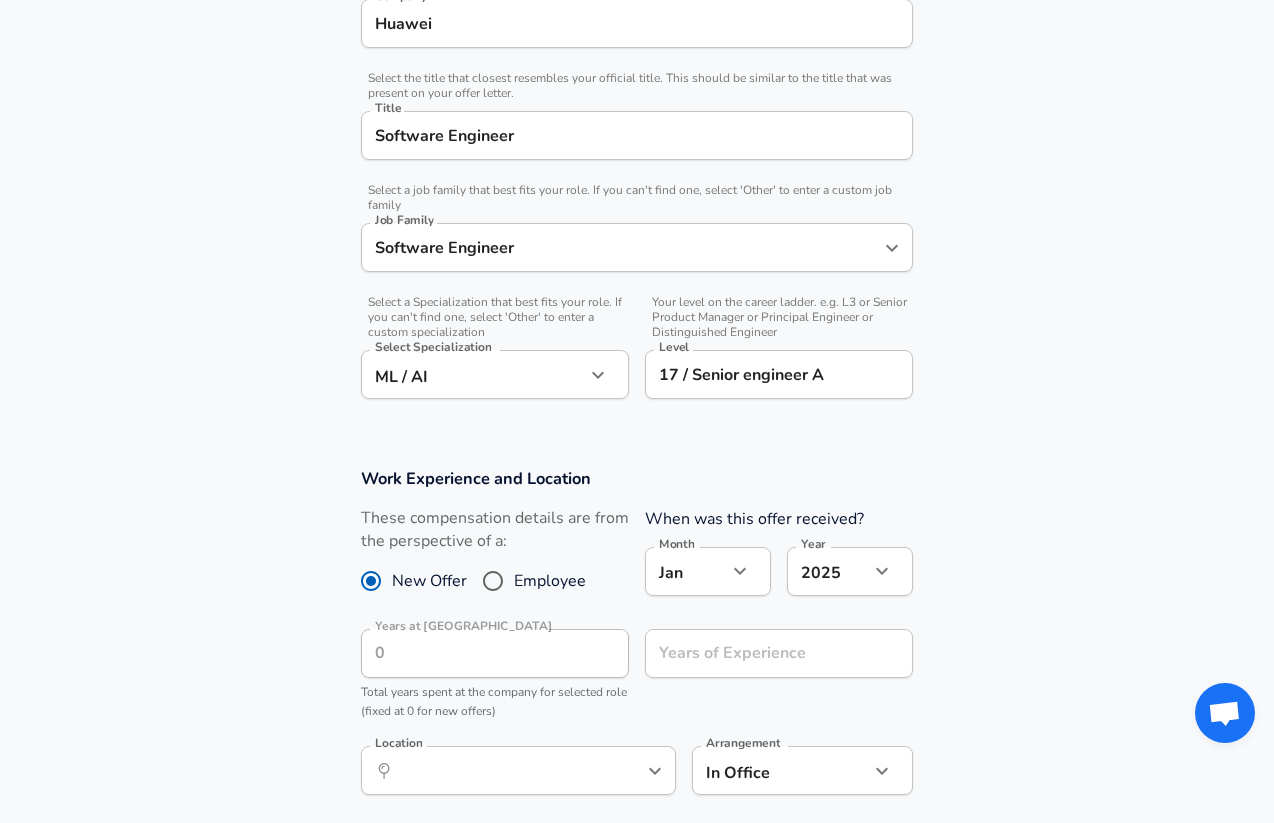 click on "Years of Experience Years of Experience" at bounding box center [771, 672] 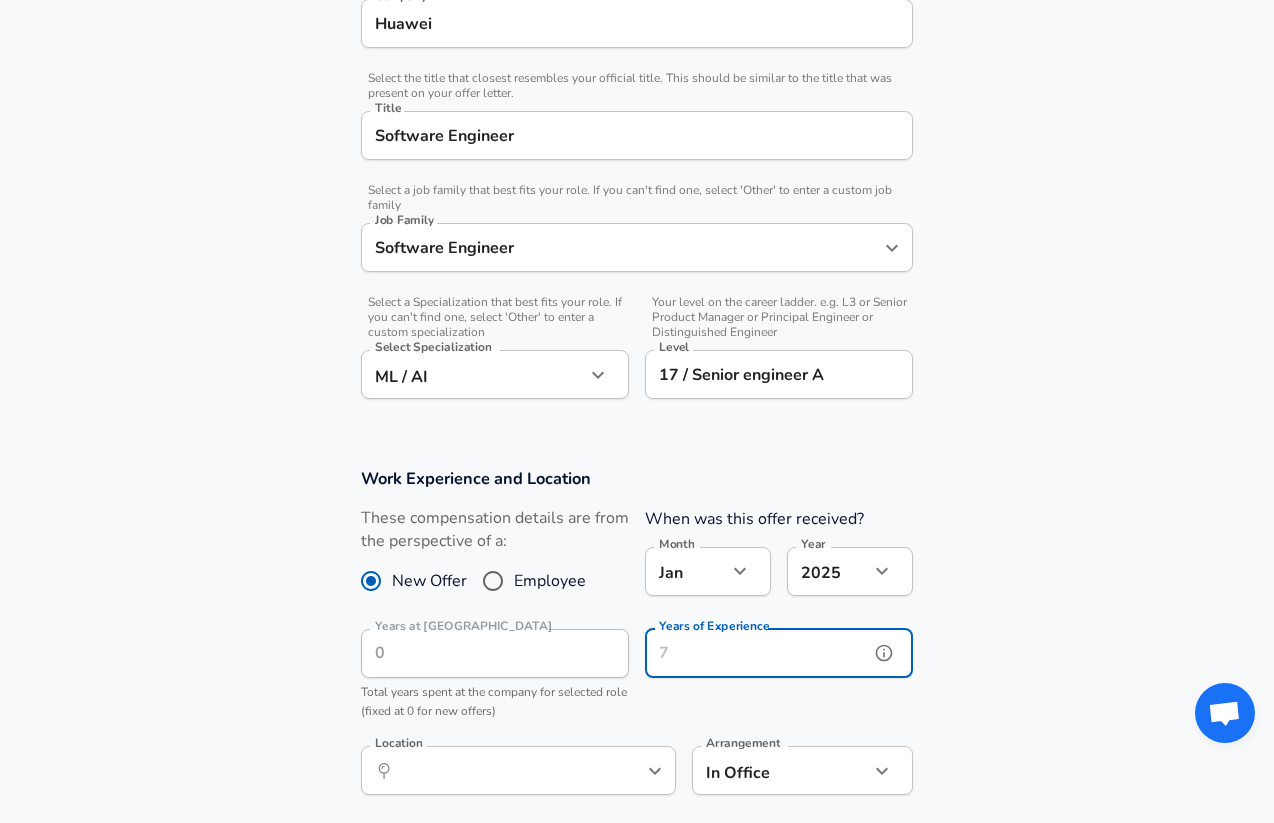 click on "Years of Experience" at bounding box center (757, 653) 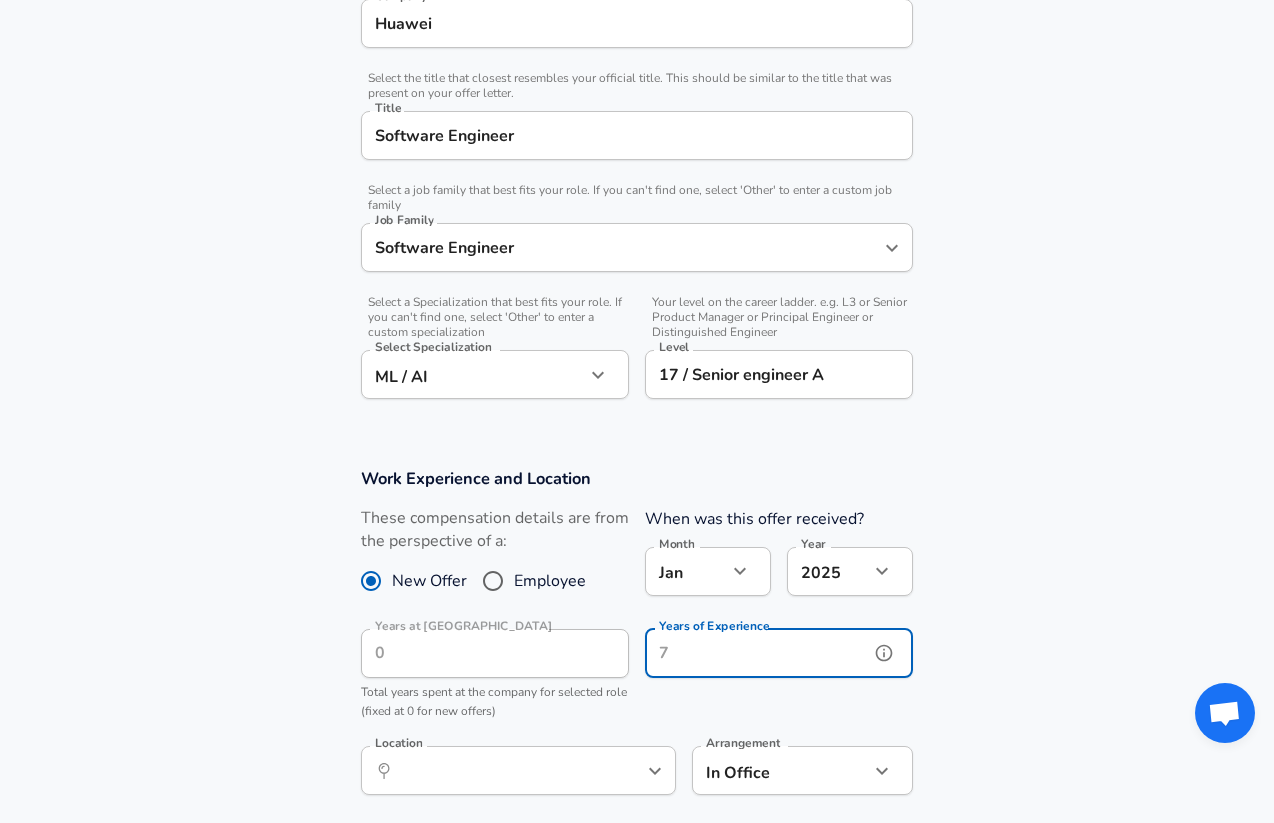click on "Years of Experience" at bounding box center [757, 653] 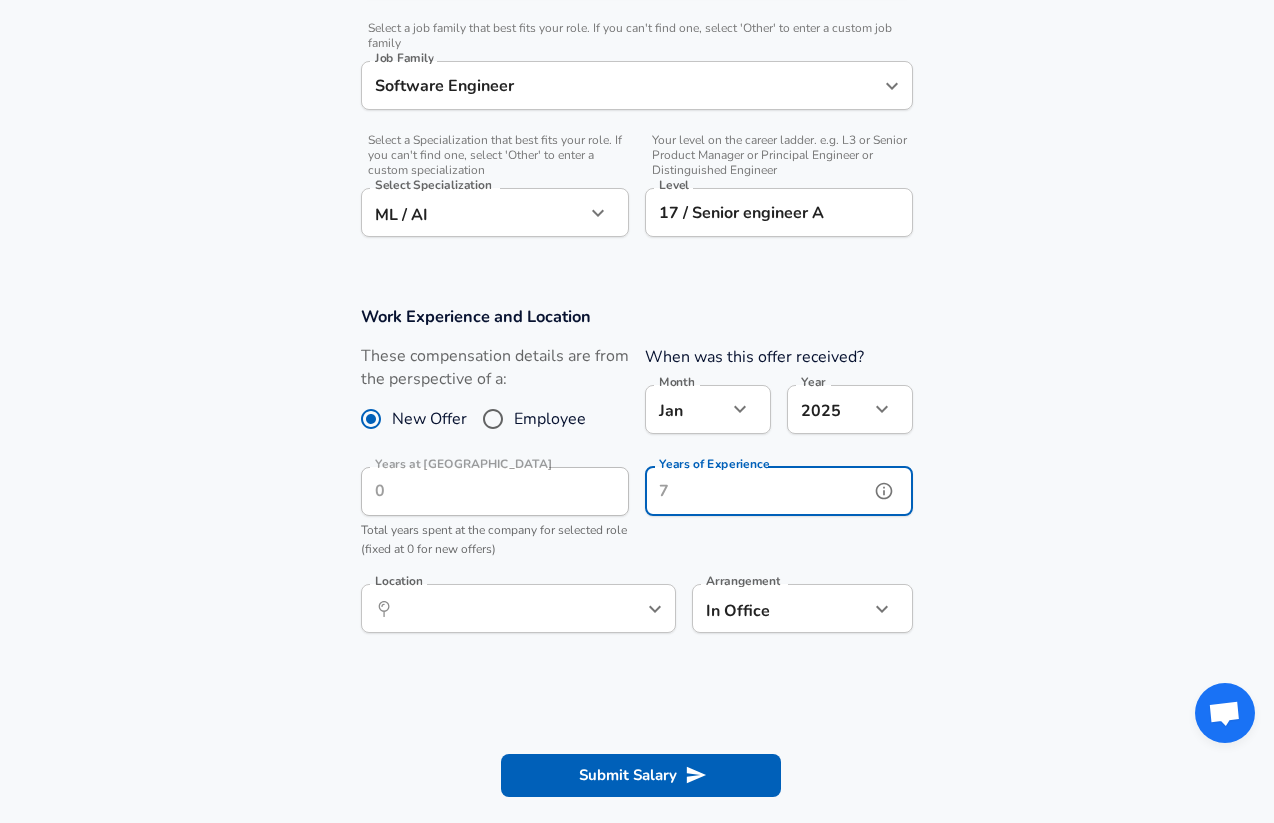 scroll, scrollTop: 681, scrollLeft: 0, axis: vertical 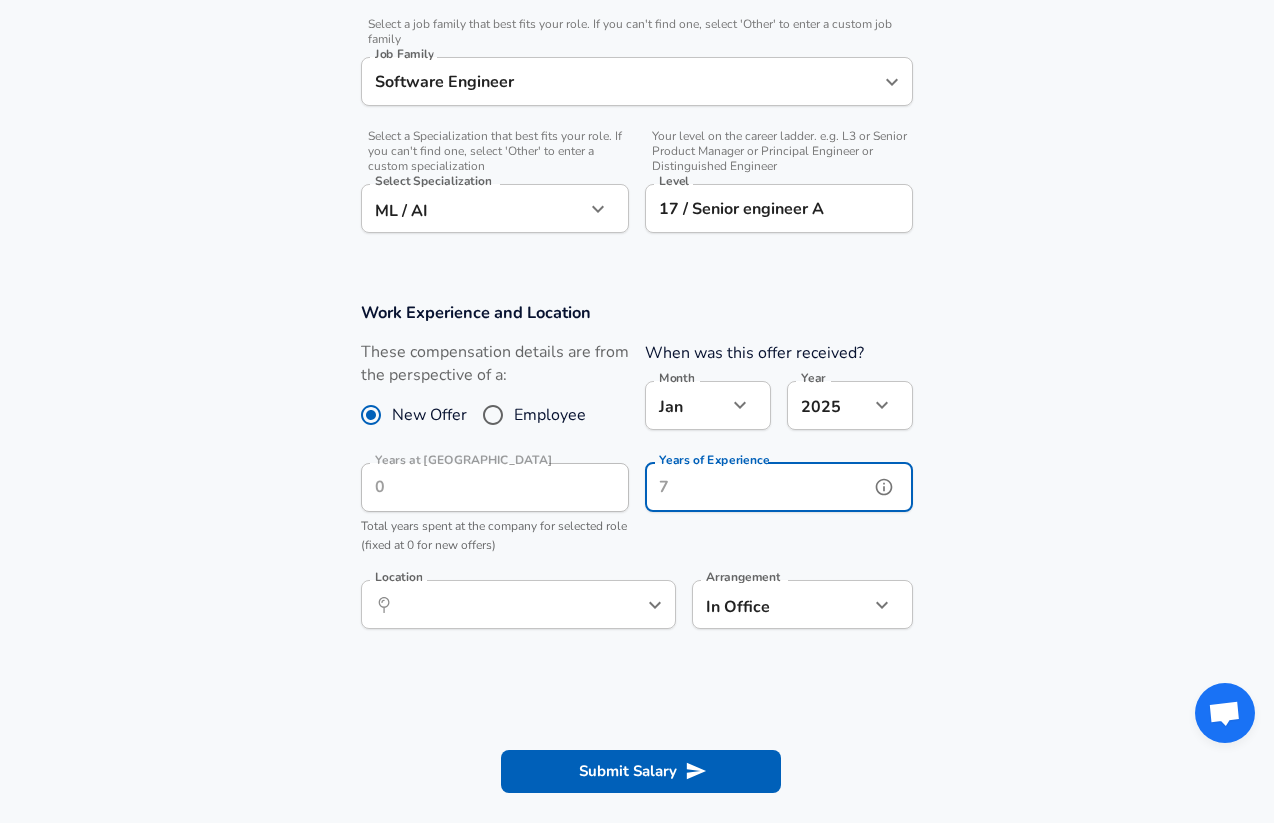 click at bounding box center [622, 605] 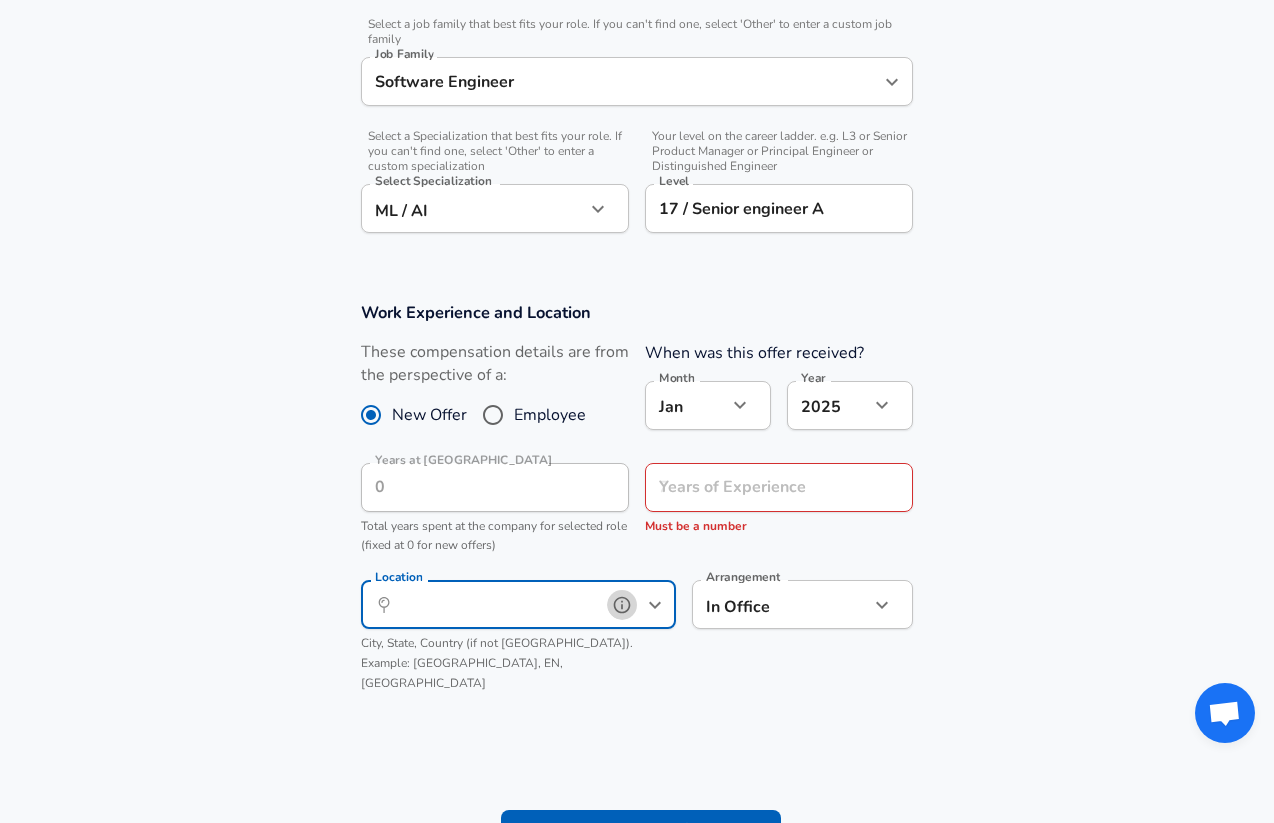 click 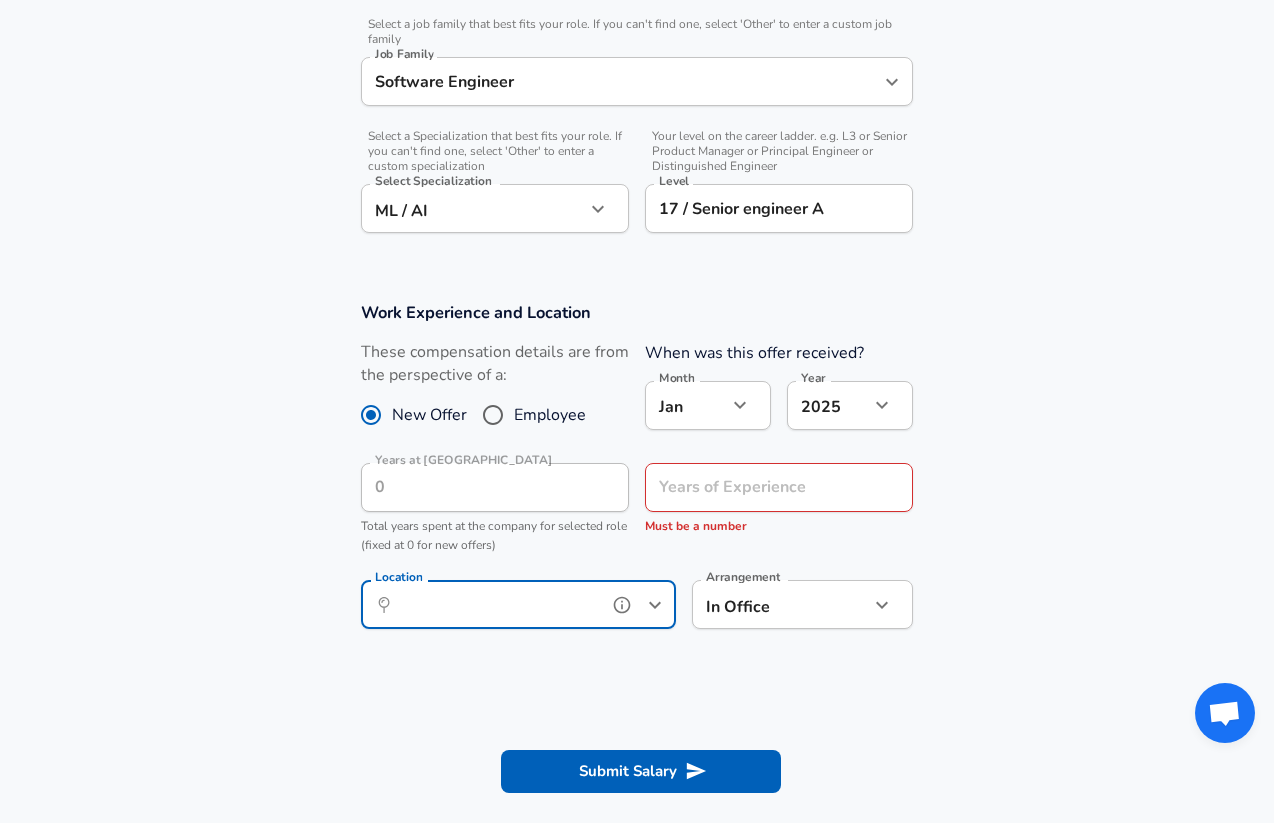 click 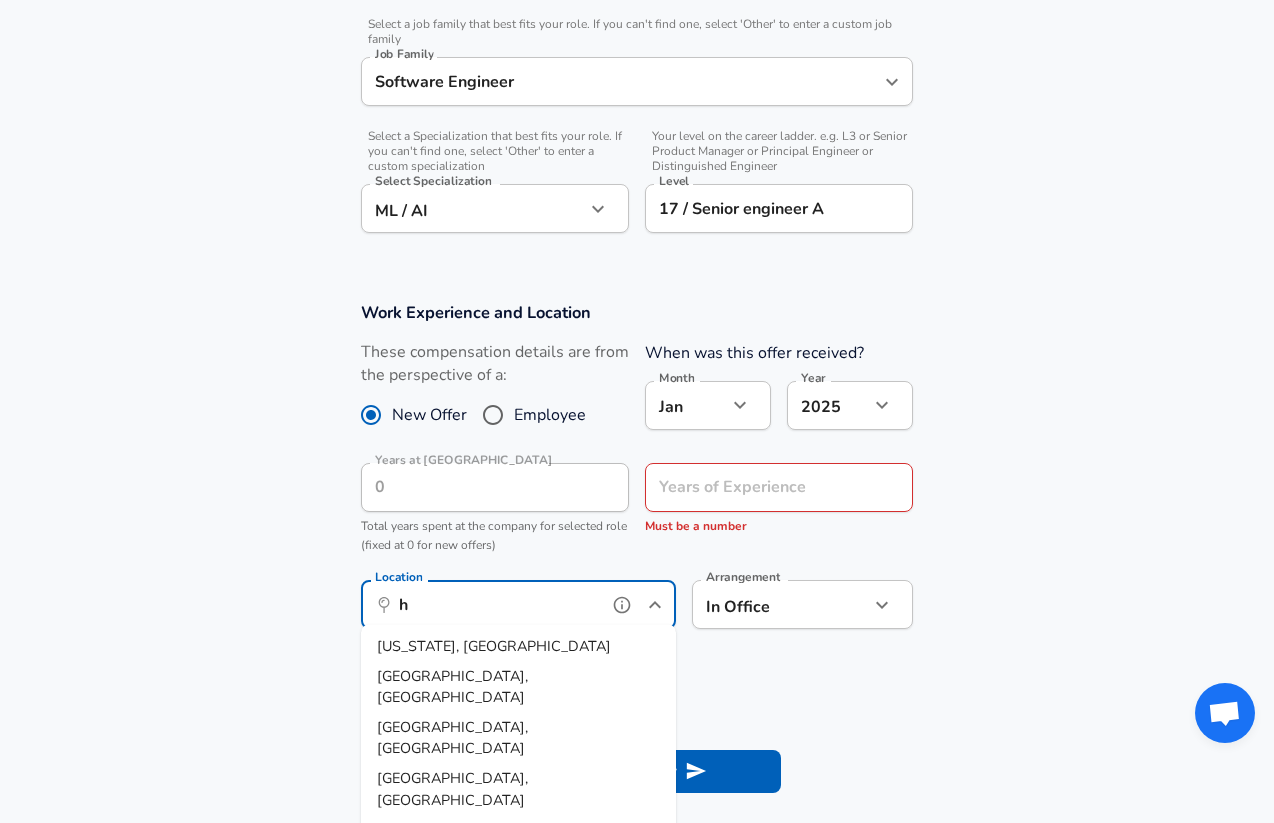 scroll, scrollTop: 0, scrollLeft: 0, axis: both 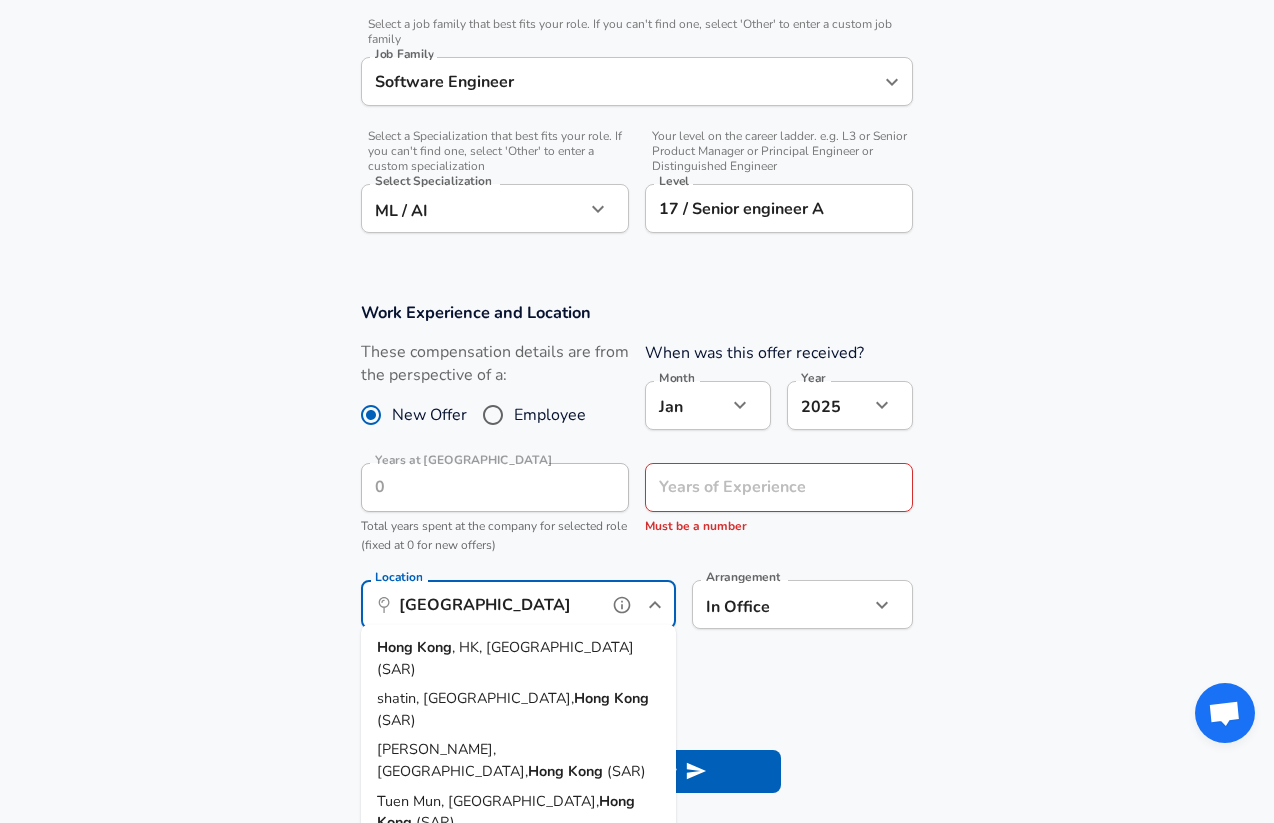 click on ", HK, [GEOGRAPHIC_DATA] (SAR)" at bounding box center (505, 658) 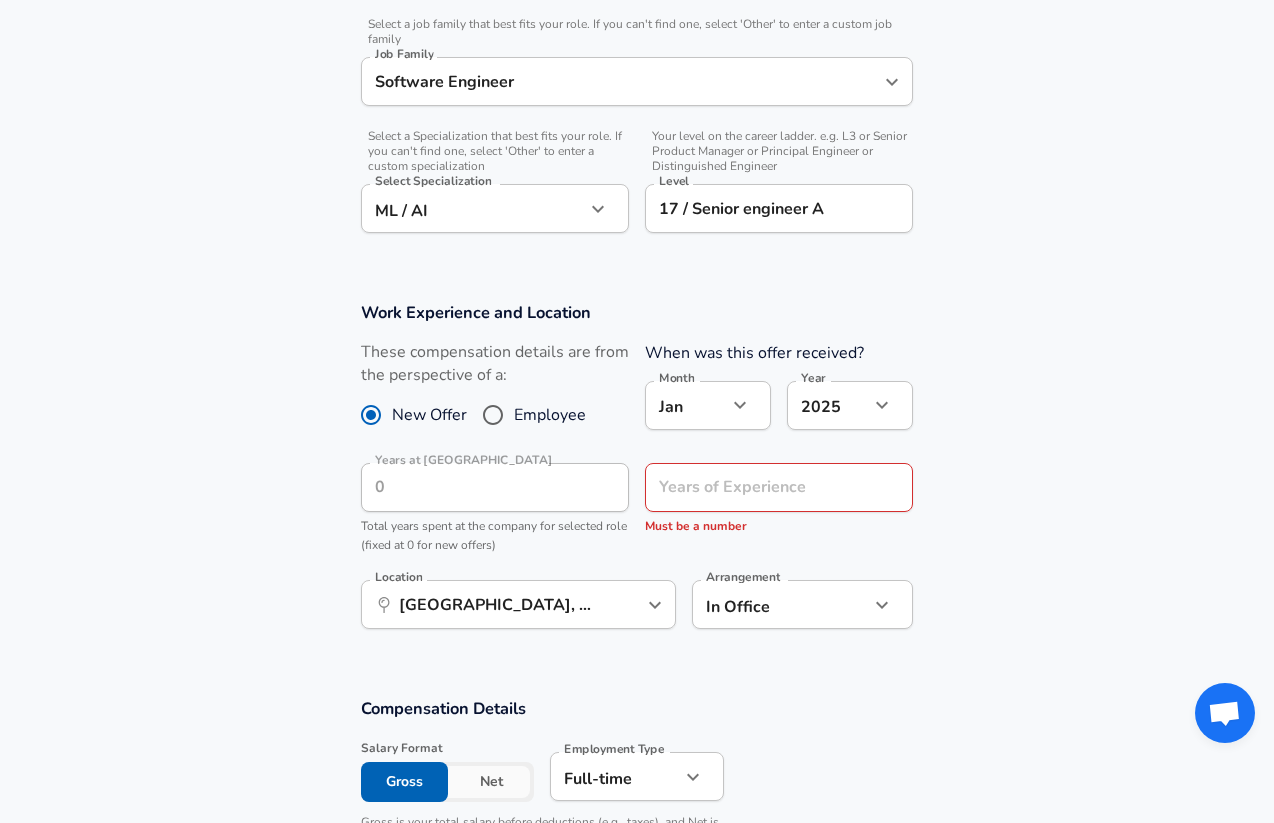 click on "Work Experience and Location These compensation details are from the perspective of a: New Offer Employee When was this offer received? Month [DATE] Month Year [DATE] 2025 Year Years at Huawei Years at [GEOGRAPHIC_DATA]   Total years spent at the company for selected role (fixed at 0 for new offers) Years of Experience Years of Experience Must be a number Location ​ [GEOGRAPHIC_DATA], [GEOGRAPHIC_DATA], [GEOGRAPHIC_DATA] ([GEOGRAPHIC_DATA]) Location Arrangement In Office office Arrangement" at bounding box center (637, 476) 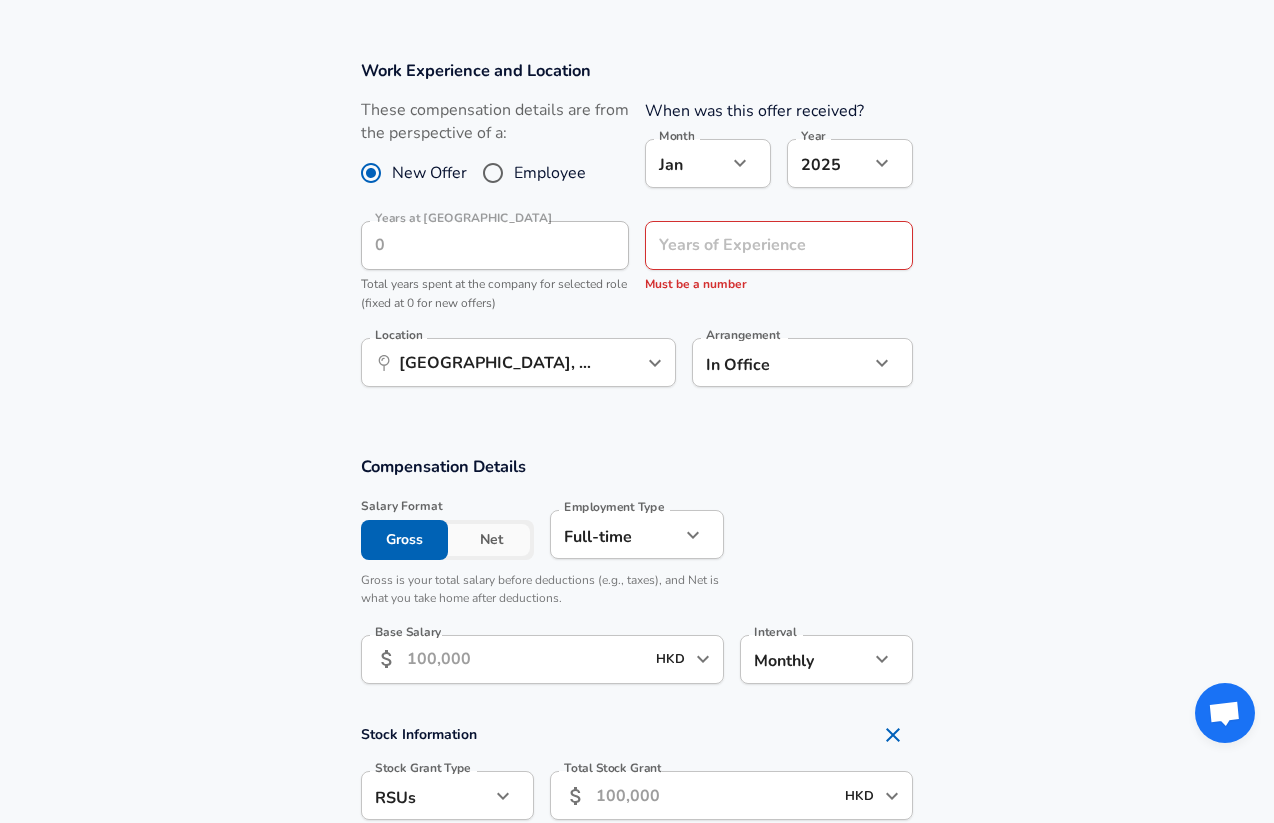 click on "Must be a number" at bounding box center (779, 285) 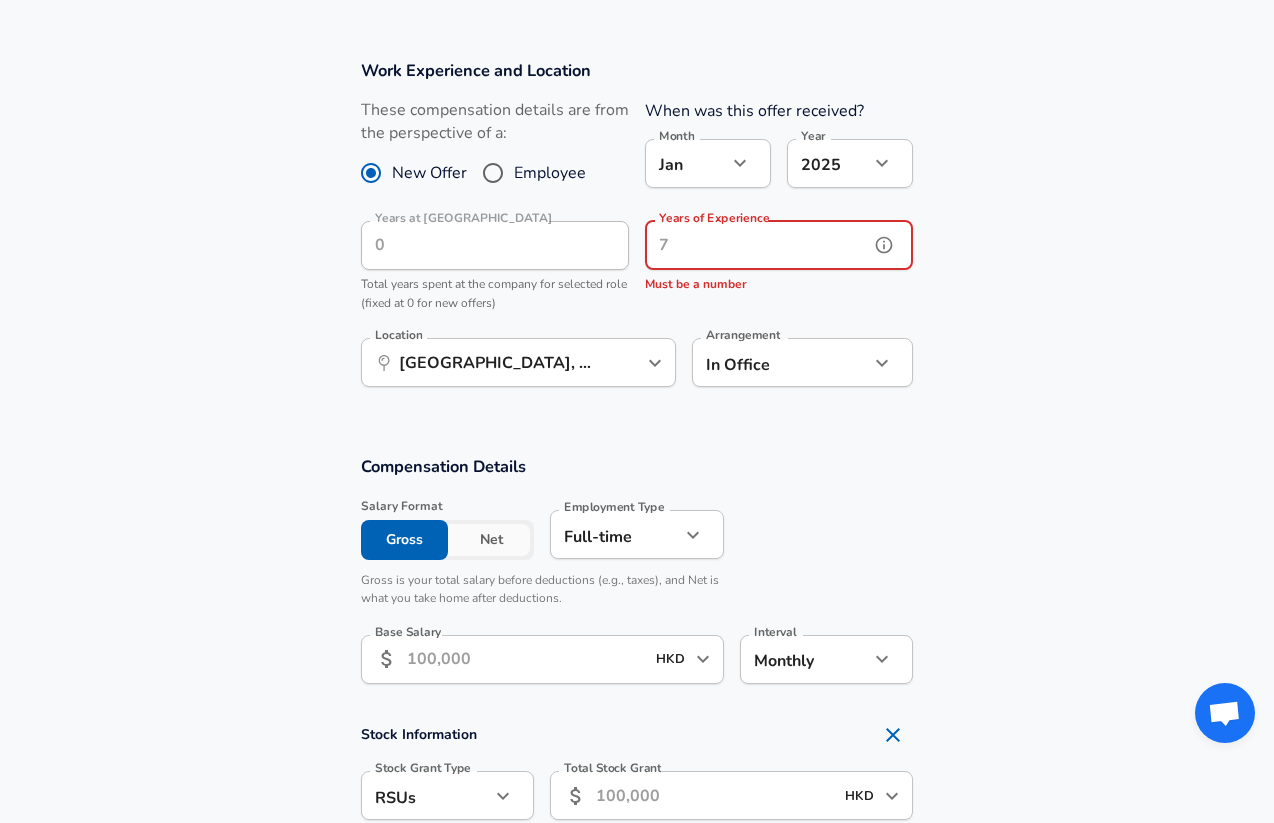 click on "Years of Experience" at bounding box center (757, 245) 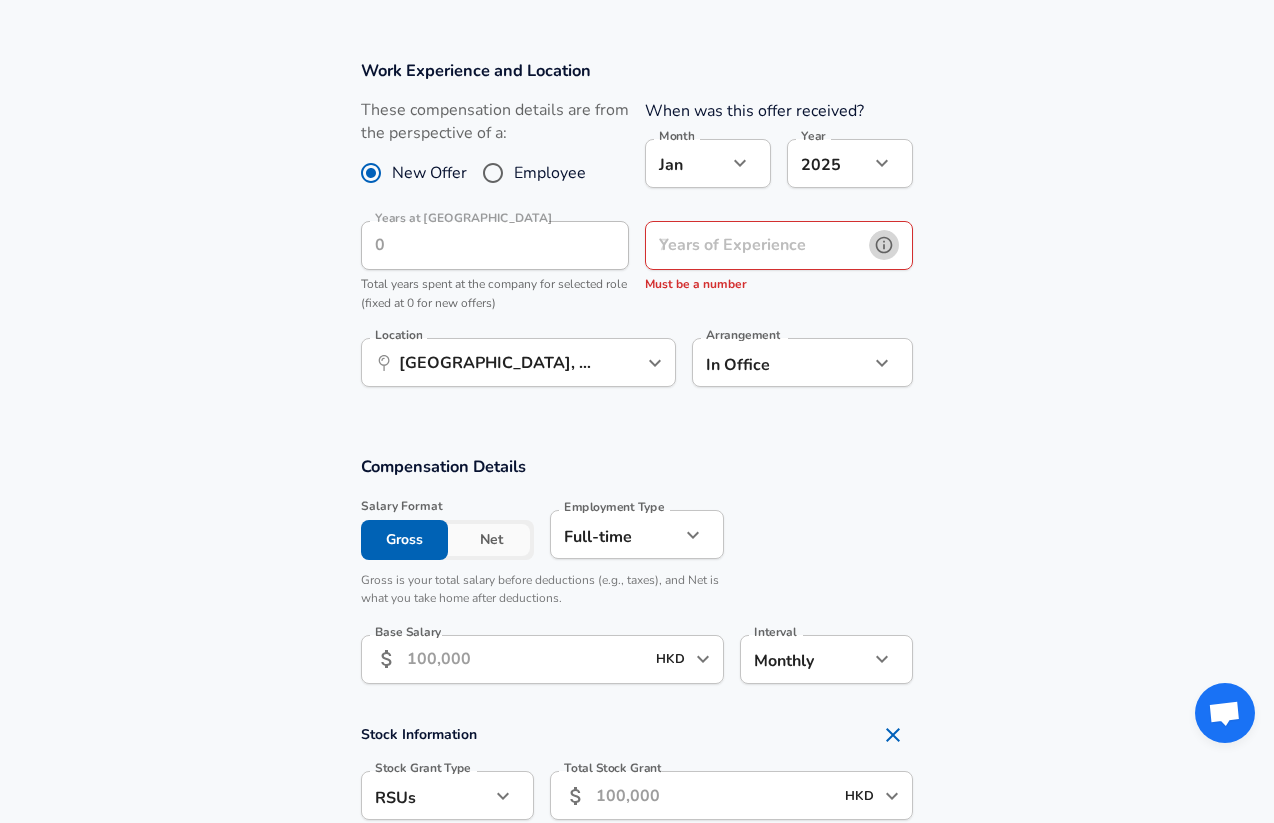 click 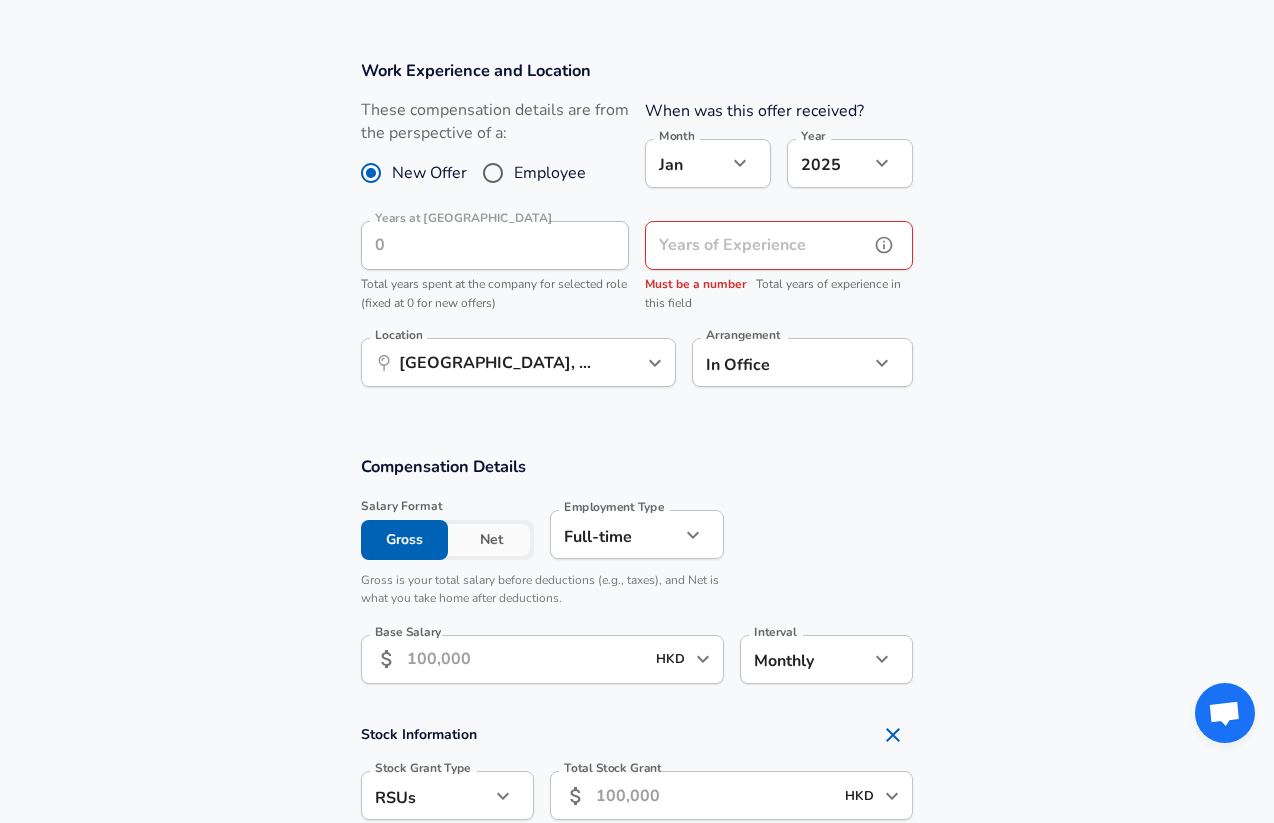 click on "Years of Experience" at bounding box center (757, 245) 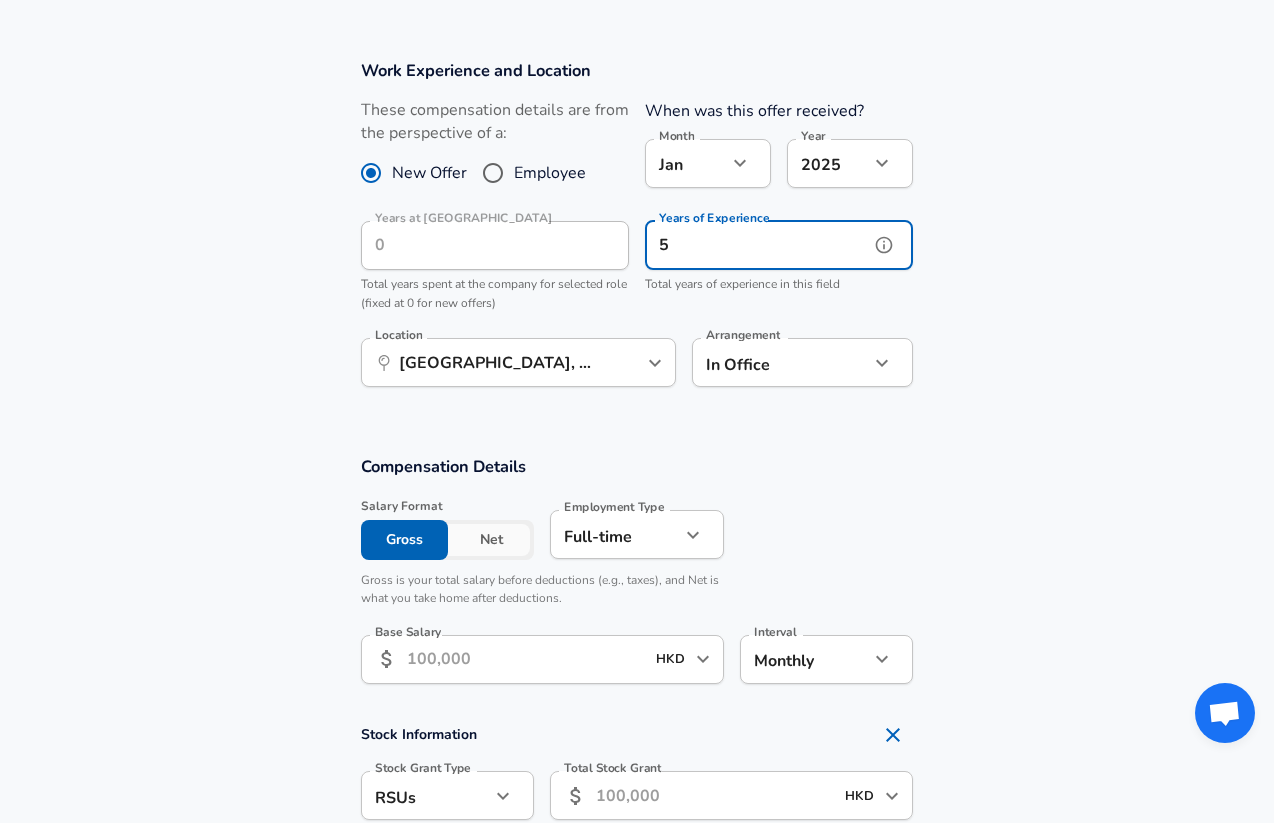 type on "5" 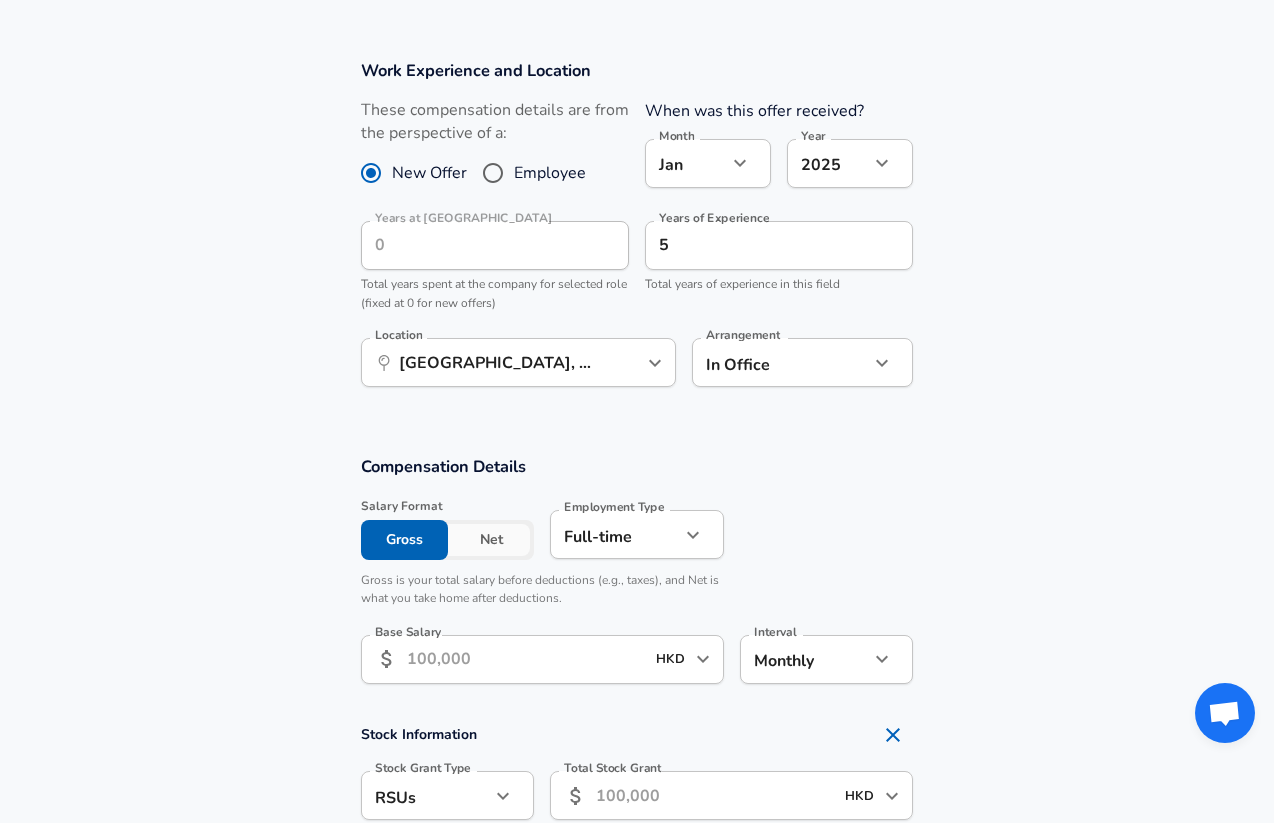 click on "Work Experience and Location These compensation details are from the perspective of a: New Offer Employee When was this offer received? Month [DATE] Month Year [DATE] 2025 Year Years at Huawei Years at [GEOGRAPHIC_DATA]   Total years spent at the company for selected role (fixed at 0 for new offers) Years of Experience 5 Years of Experience   Total years of experience in this field Location ​ [GEOGRAPHIC_DATA], [GEOGRAPHIC_DATA], [GEOGRAPHIC_DATA] ([GEOGRAPHIC_DATA]) Location Arrangement In Office office Arrangement" at bounding box center [637, 234] 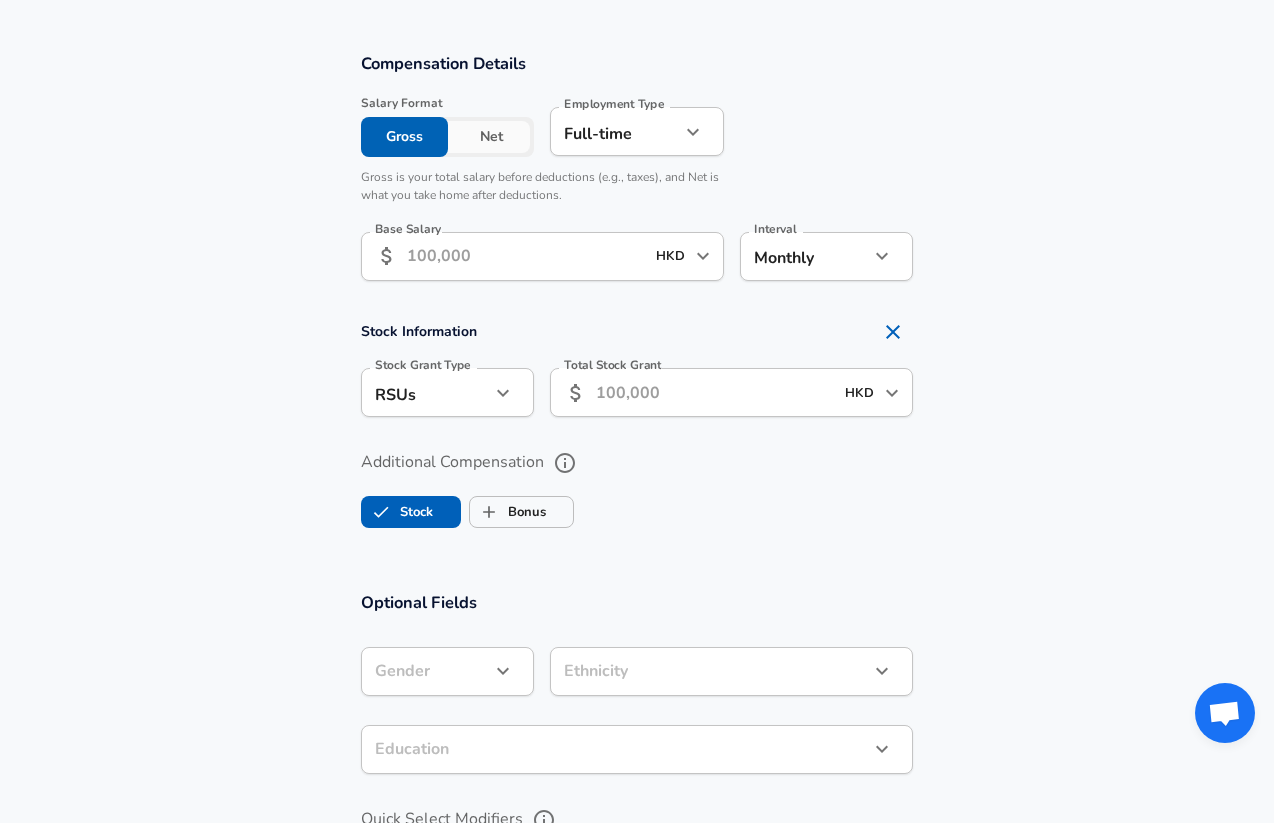 scroll, scrollTop: 1264, scrollLeft: 0, axis: vertical 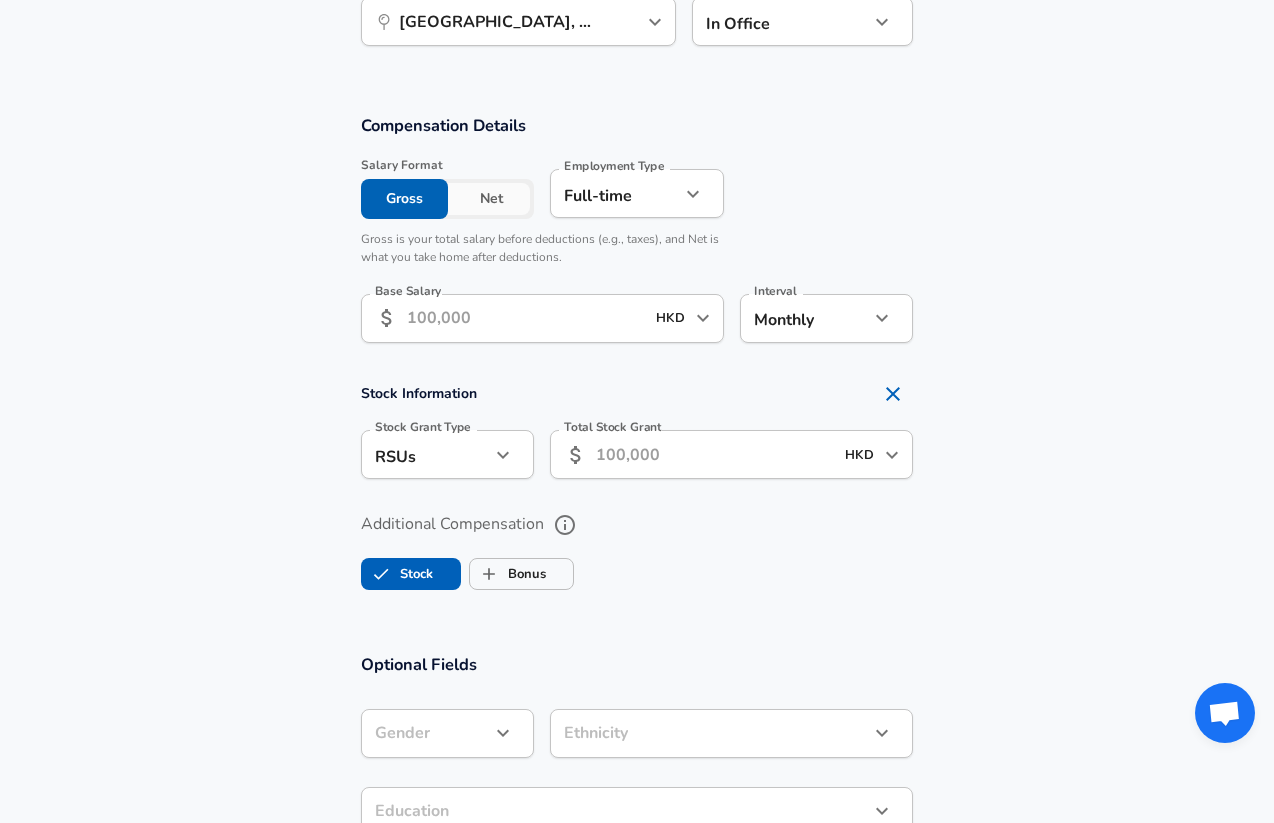 click on "Base Salary" at bounding box center (525, 318) 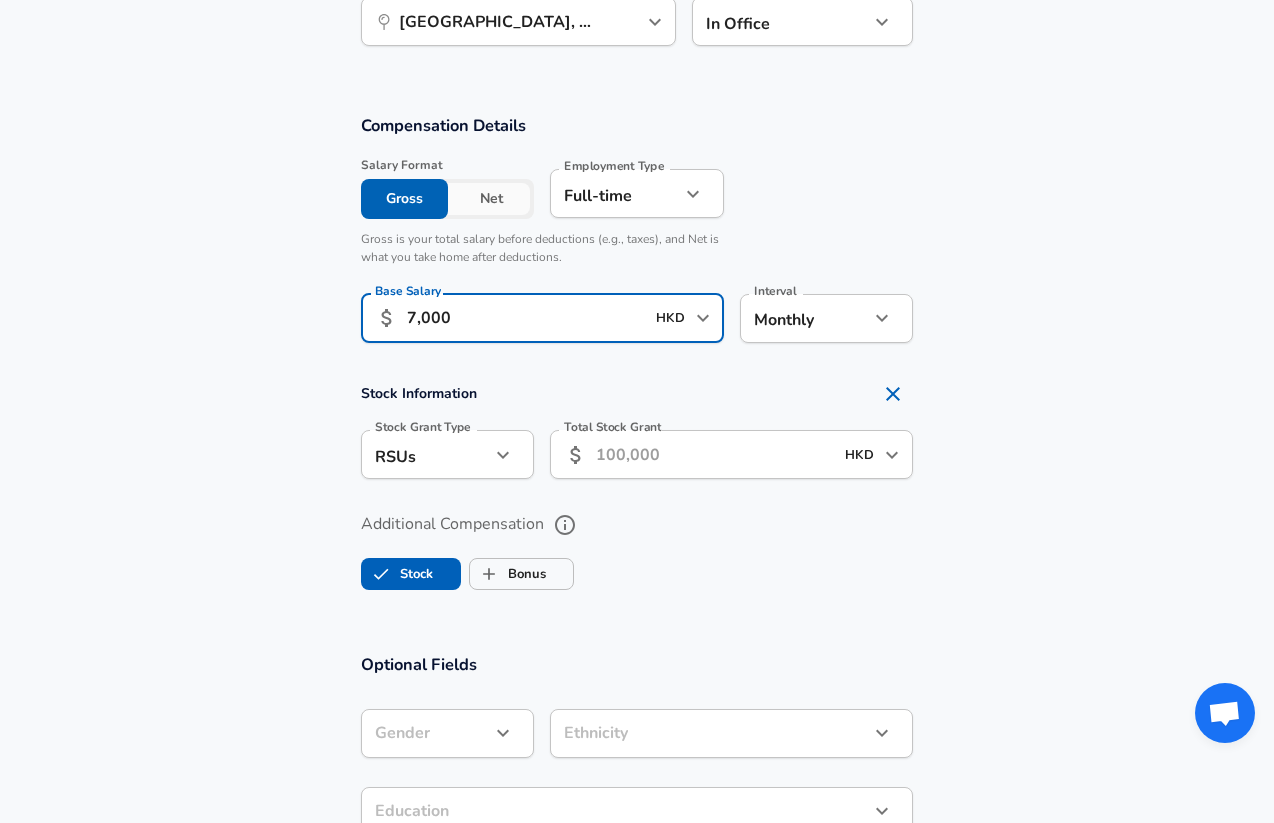 type on "70,000" 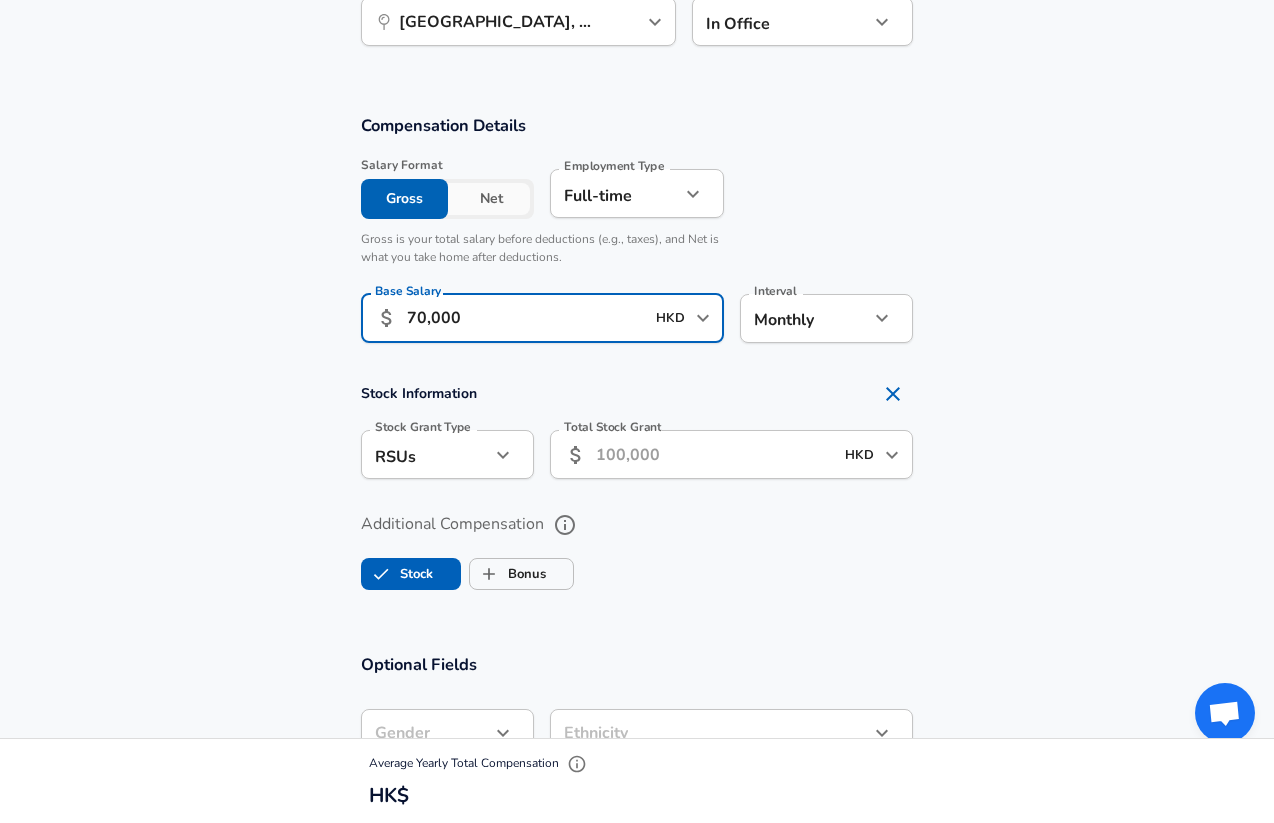 click on "Salary Format Gross   Net Employment Type [DEMOGRAPHIC_DATA] full_time Employment Type Gross is your total salary before deductions (e.g., taxes), and Net is what you take home after deductions. Base Salary ​ 70,000 HKD ​ Base Salary Interval Monthly monthly Interval" at bounding box center (629, 254) 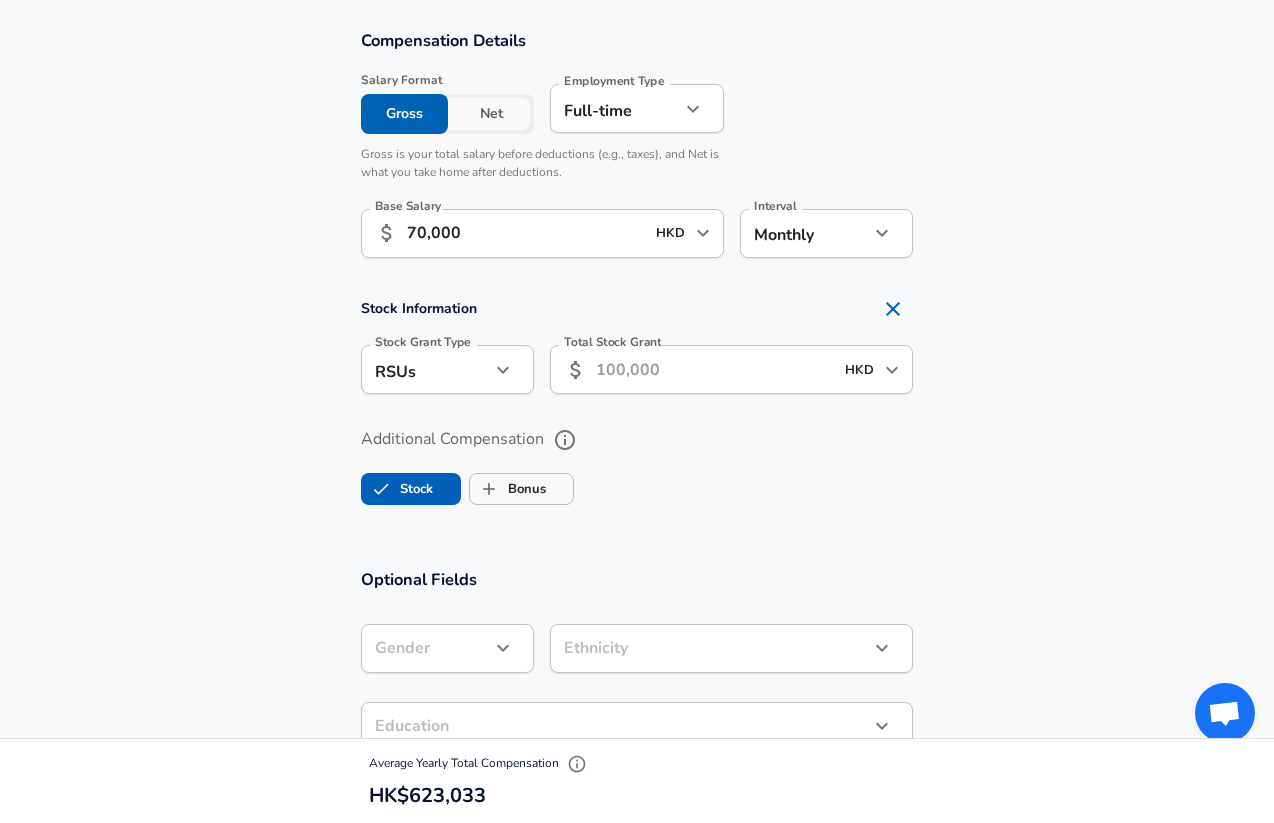 scroll, scrollTop: 1422, scrollLeft: 0, axis: vertical 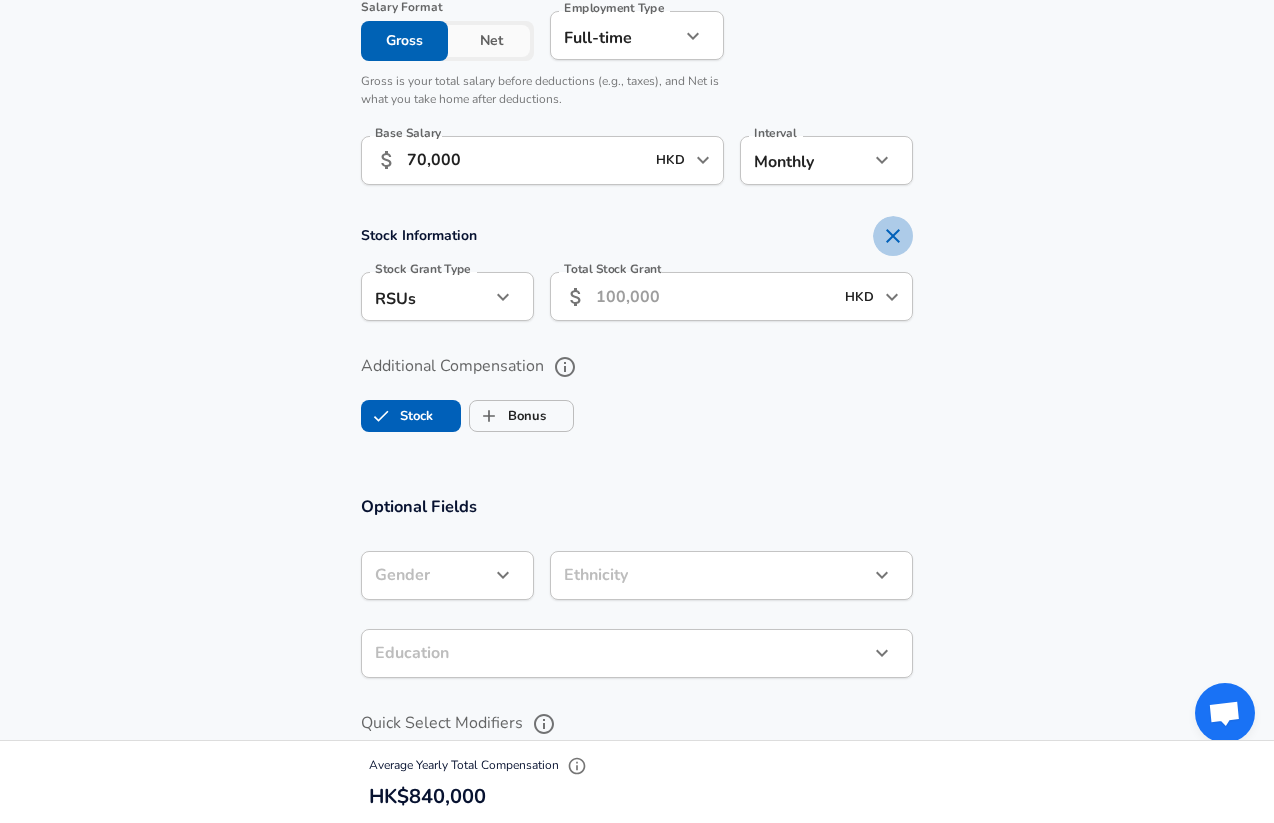 click 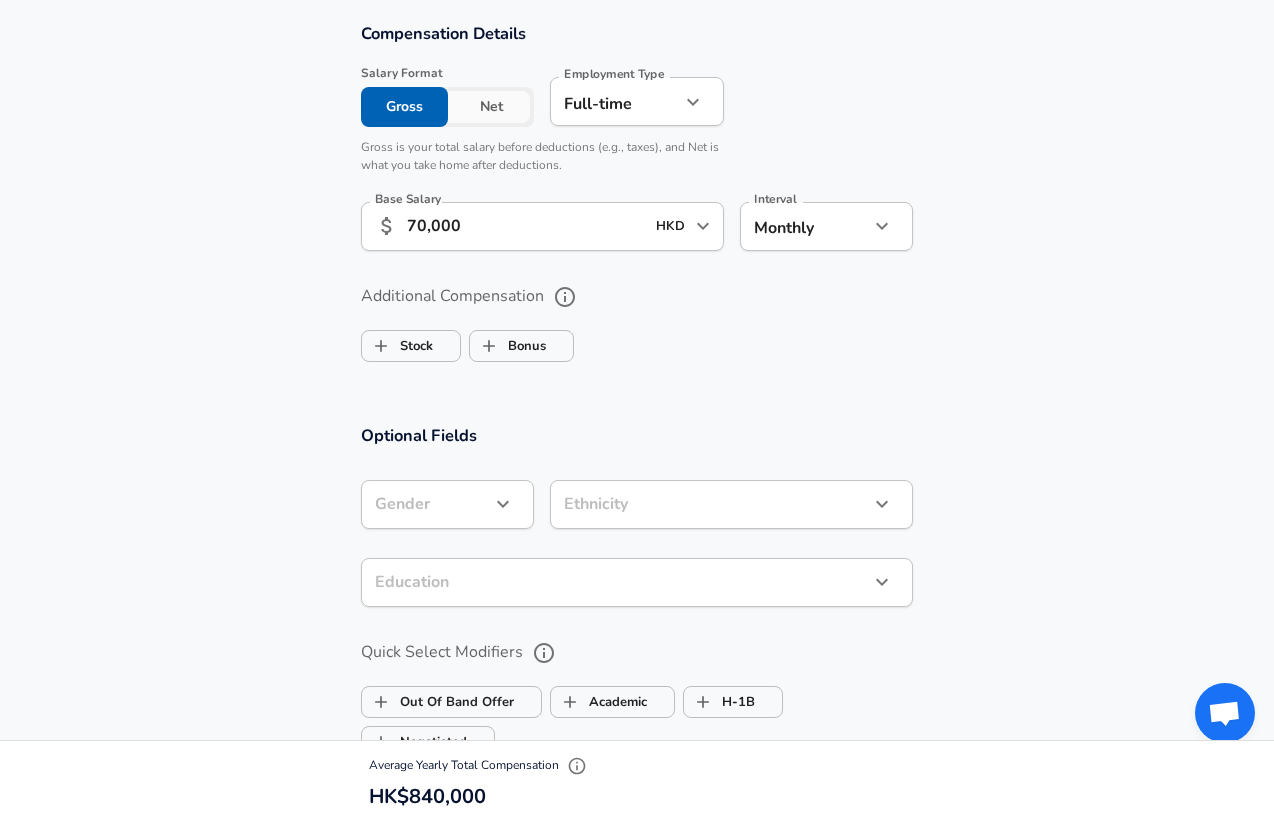scroll, scrollTop: 1355, scrollLeft: 0, axis: vertical 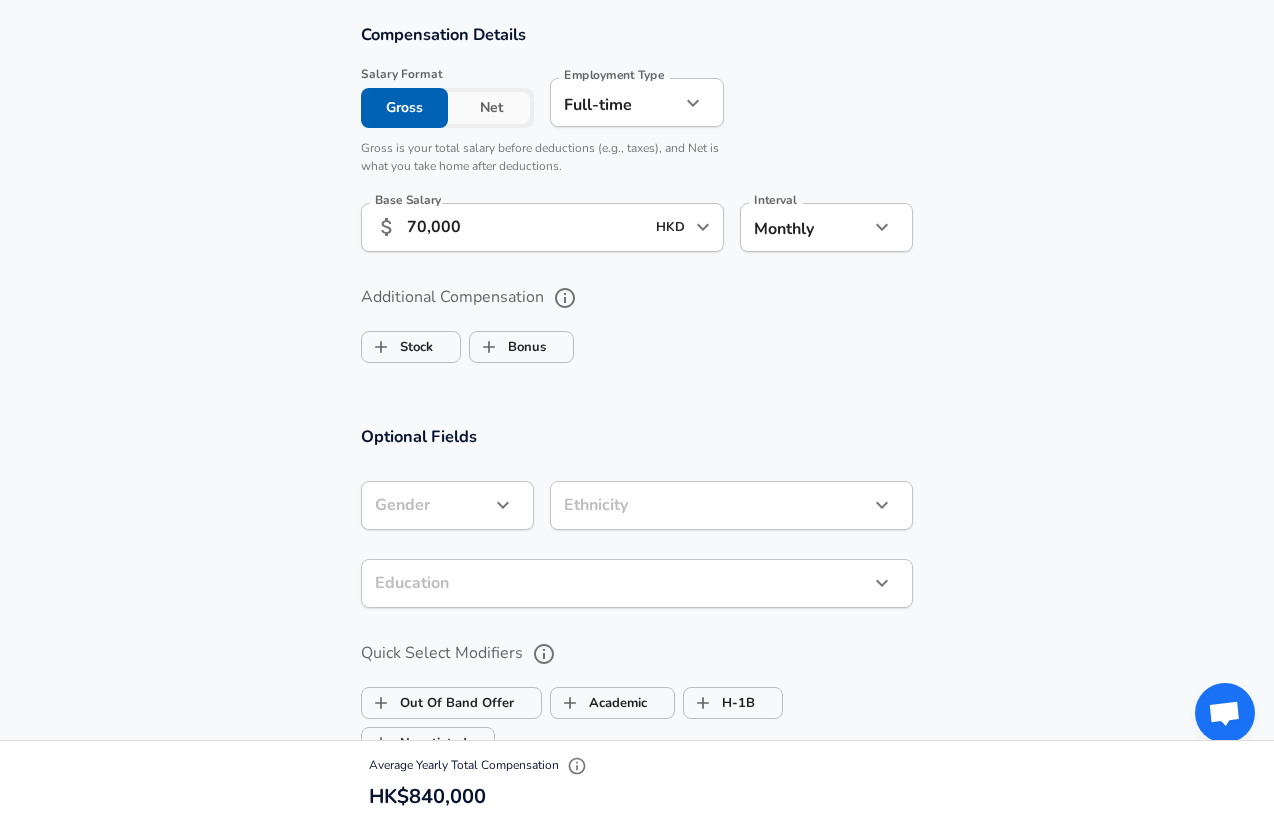 click on "Restart Add Your Salary Upload your offer letter   to verify your submission Enhance Privacy and Anonymity Yes Automatically hides specific fields until there are enough submissions to safely display the full details.   More Details Based on your submission and the data points that we have already collected, we will automatically hide and anonymize specific fields if there aren't enough data points to remain sufficiently anonymous. Company & Title Information   Enter the company you received your offer from Company Huawei Company   Select the title that closest resembles your official title. This should be similar to the title that was present on your offer letter. Title Software Engineer Title   Select a job family that best fits your role. If you can't find one, select 'Other' to enter a custom job family Job Family Software Engineer Job Family   Select a Specialization that best fits your role. If you can't find one, select 'Other' to enter a custom specialization Select Specialization ML / AI ML / AI   1" at bounding box center [637, -944] 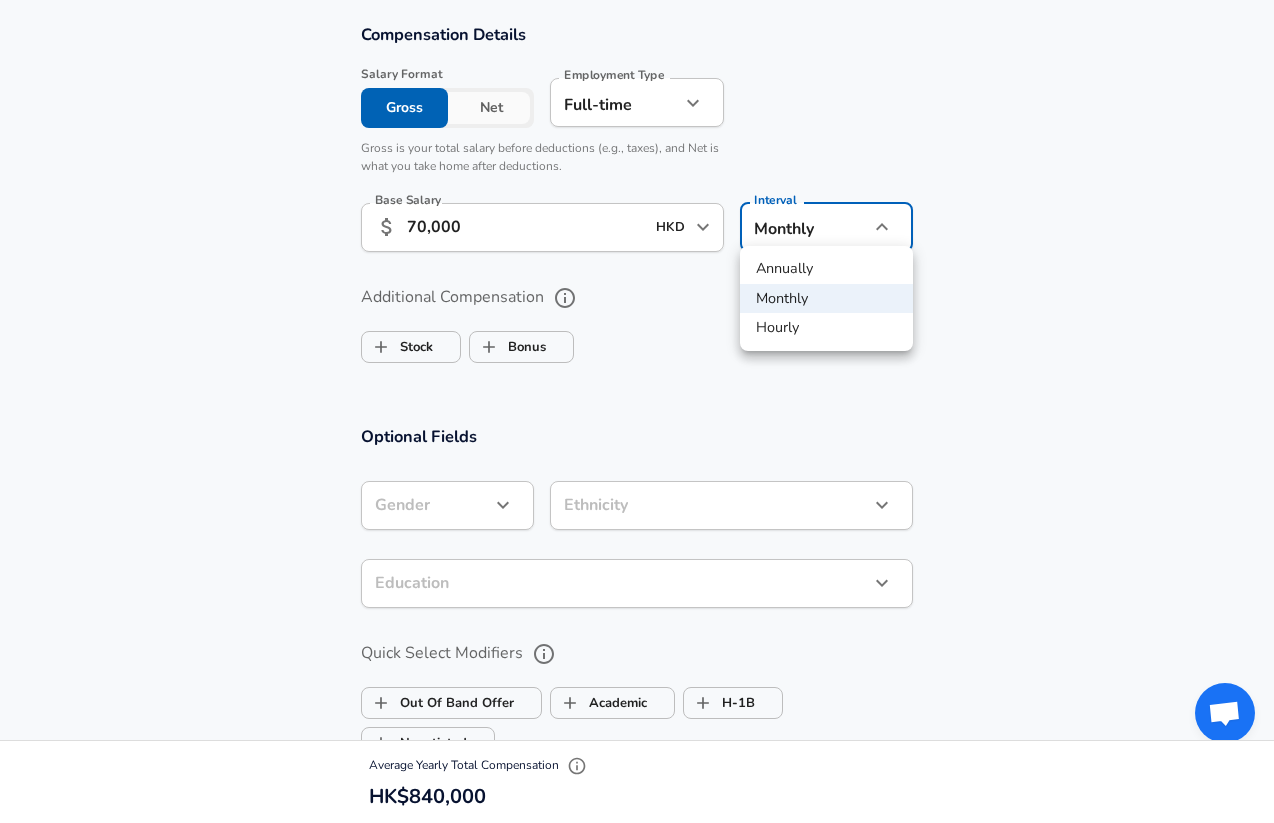 click at bounding box center [637, 411] 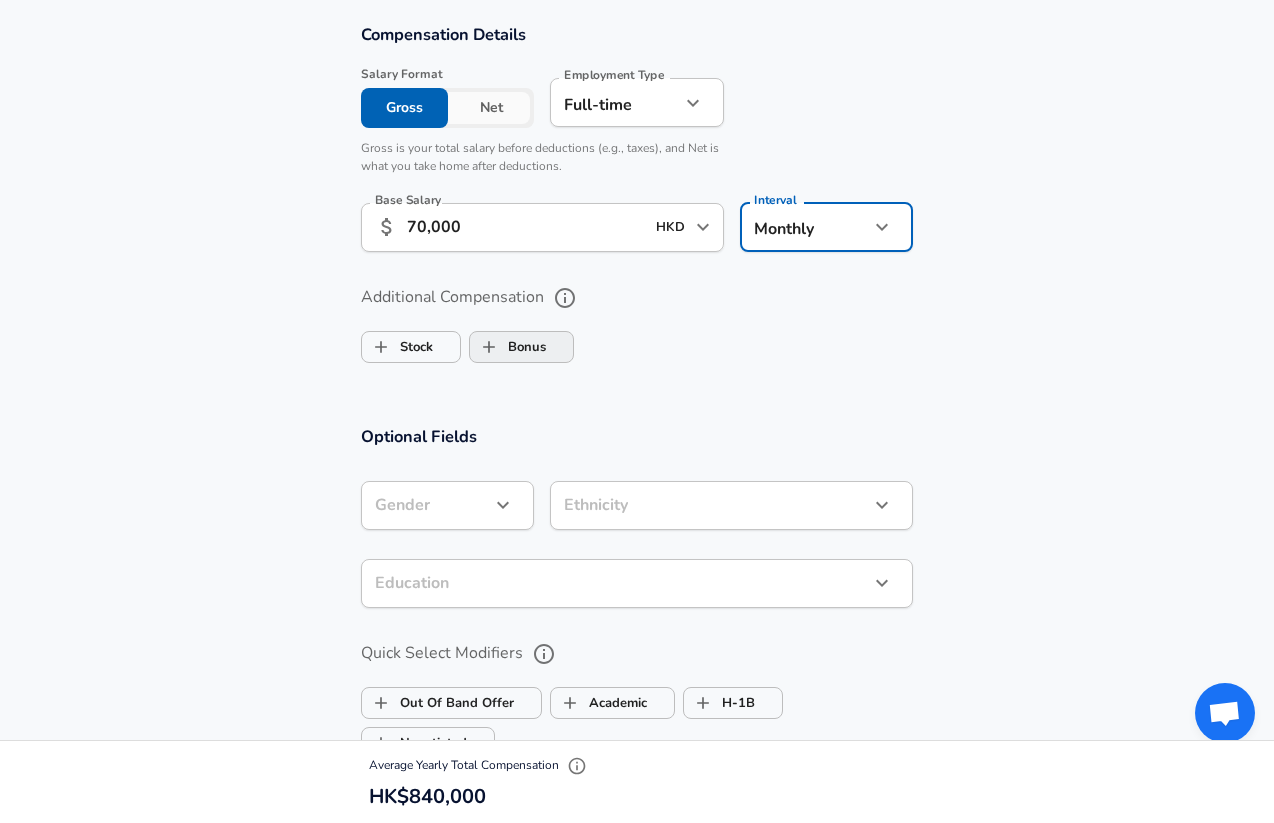 click on "Bonus" at bounding box center (508, 347) 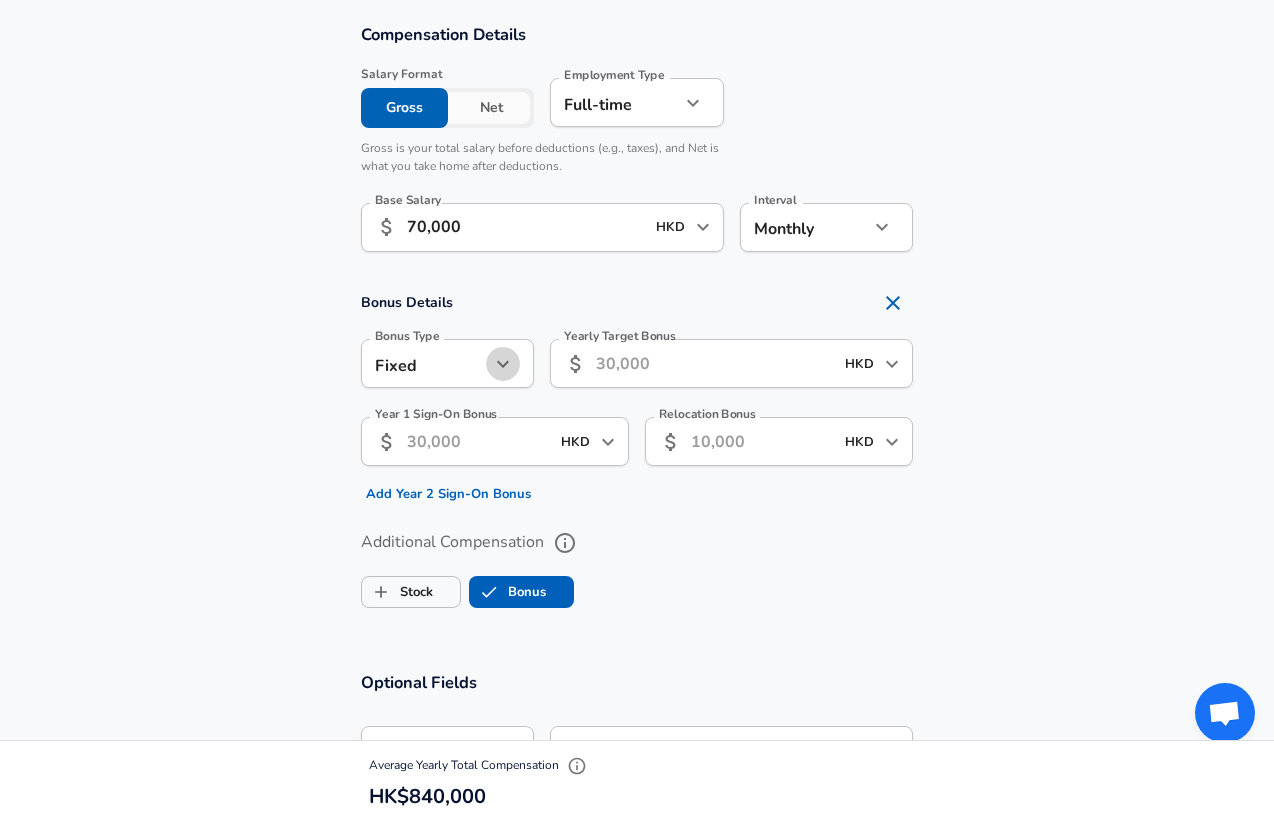 click at bounding box center (503, 364) 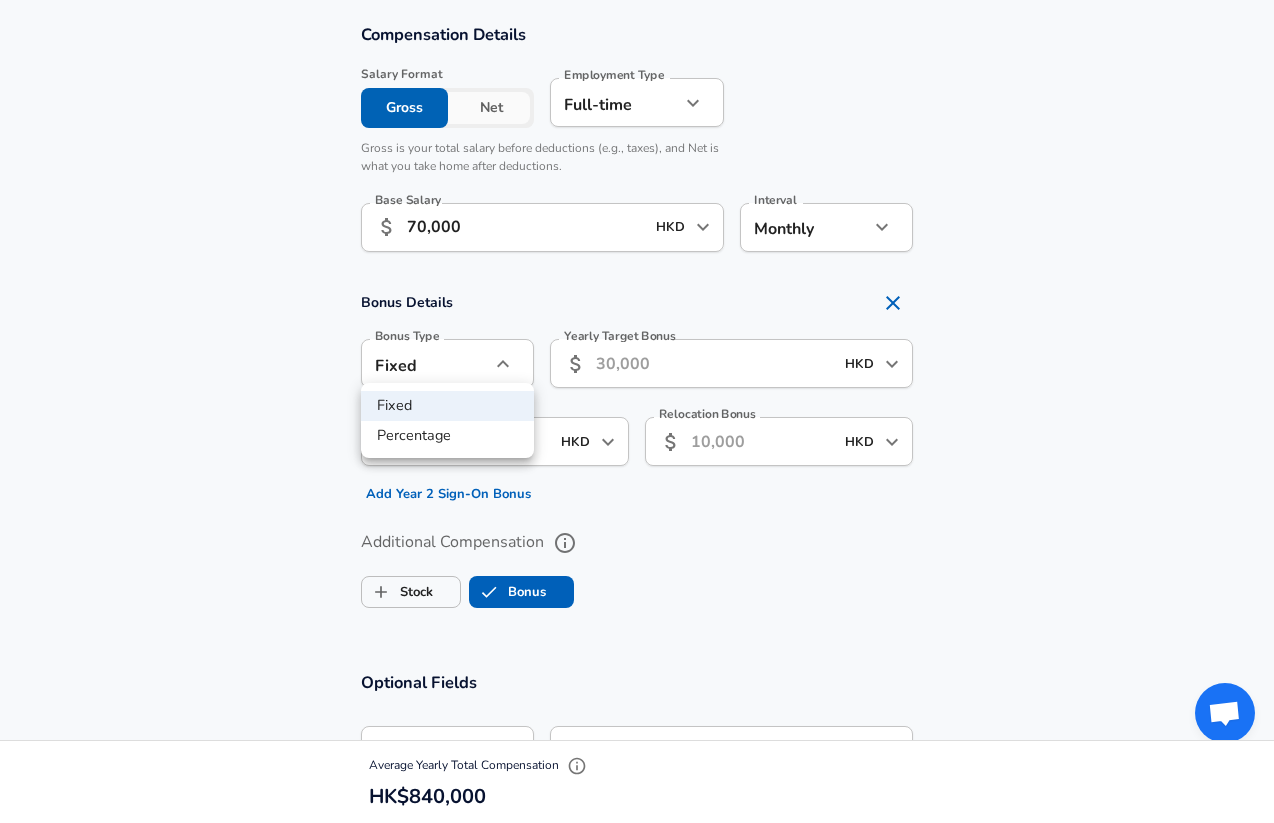 click at bounding box center [637, 411] 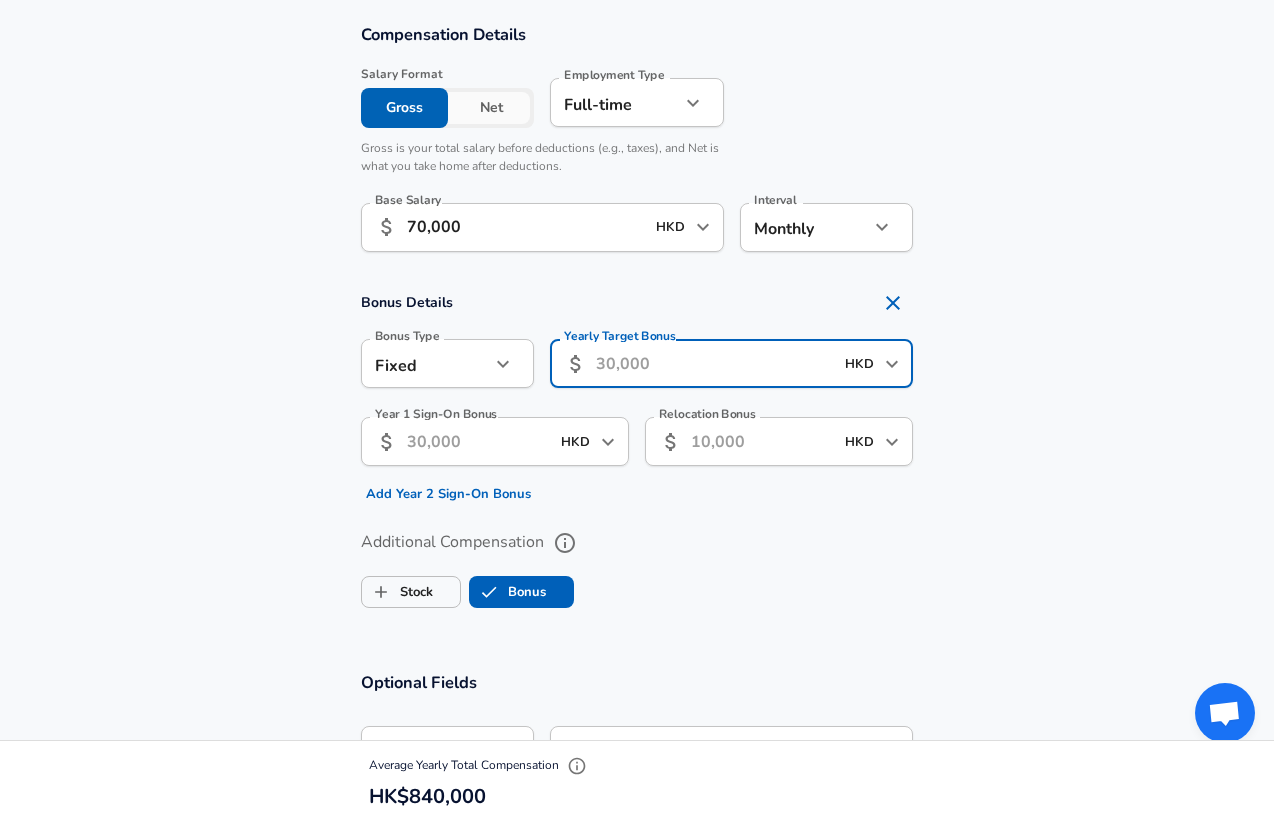 click on "Yearly Target Bonus" at bounding box center [714, 363] 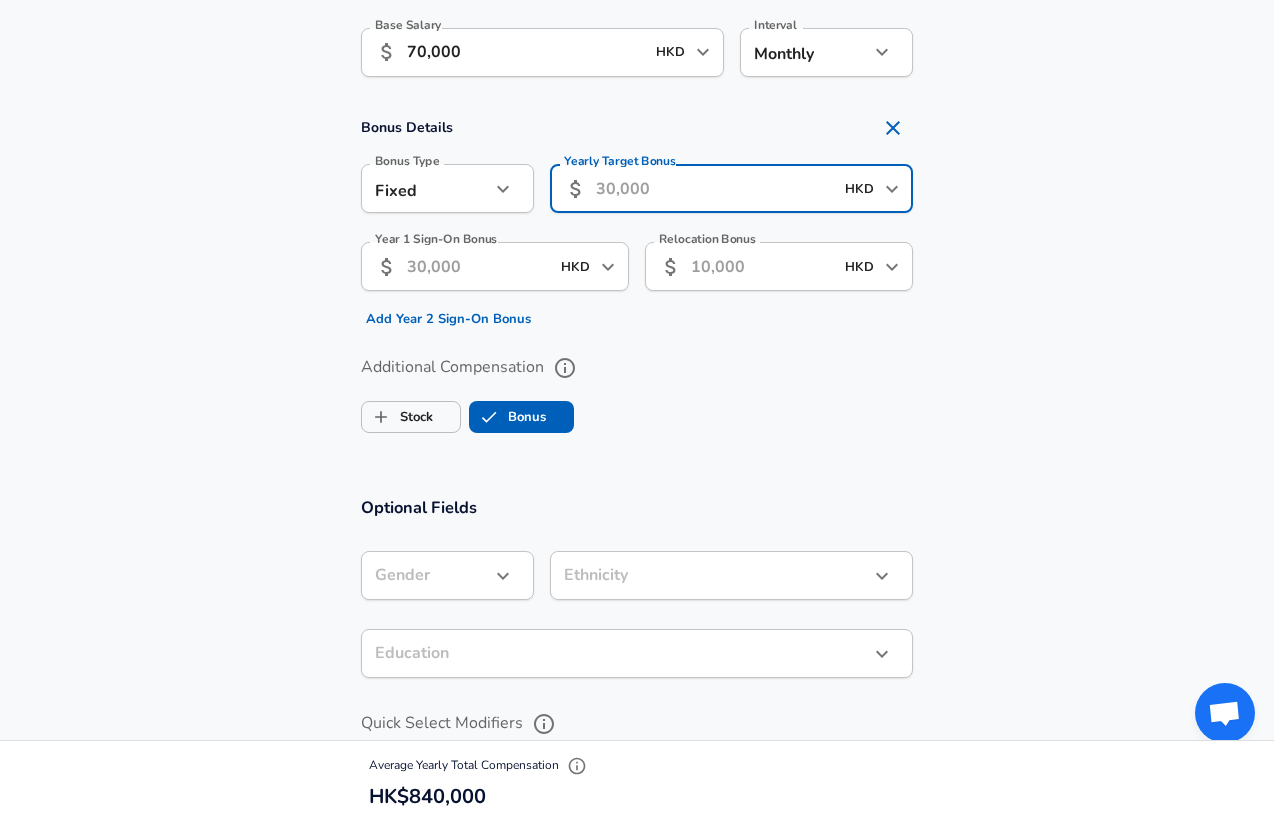 scroll, scrollTop: 1521, scrollLeft: 0, axis: vertical 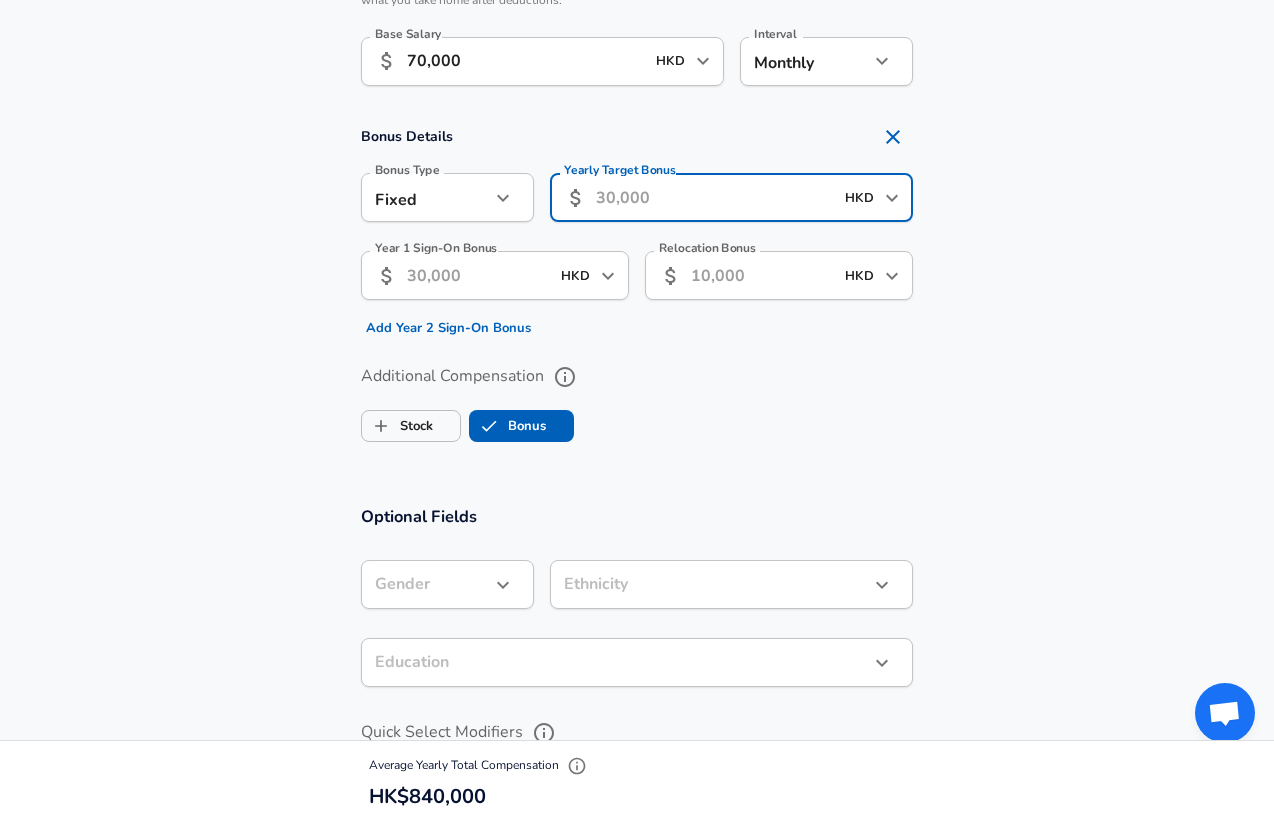 click 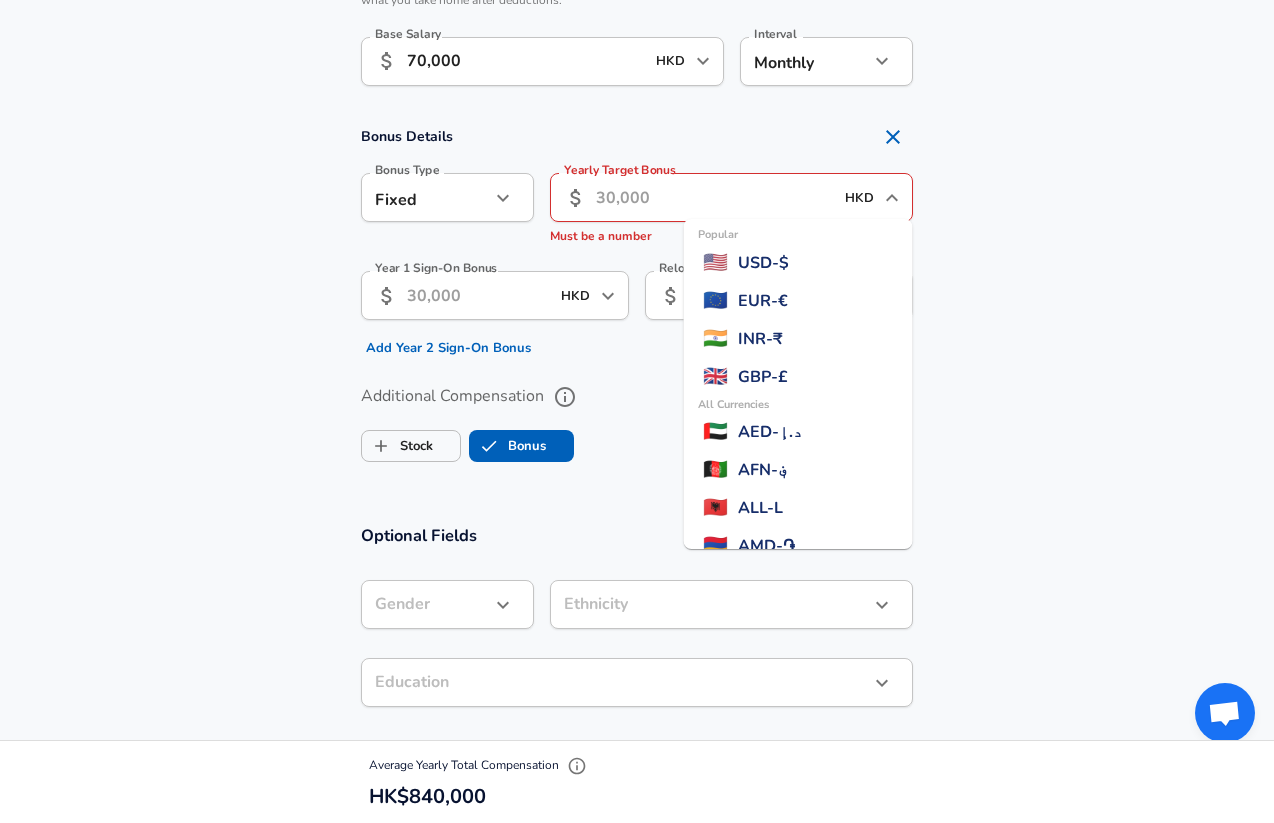 scroll, scrollTop: 1993, scrollLeft: 0, axis: vertical 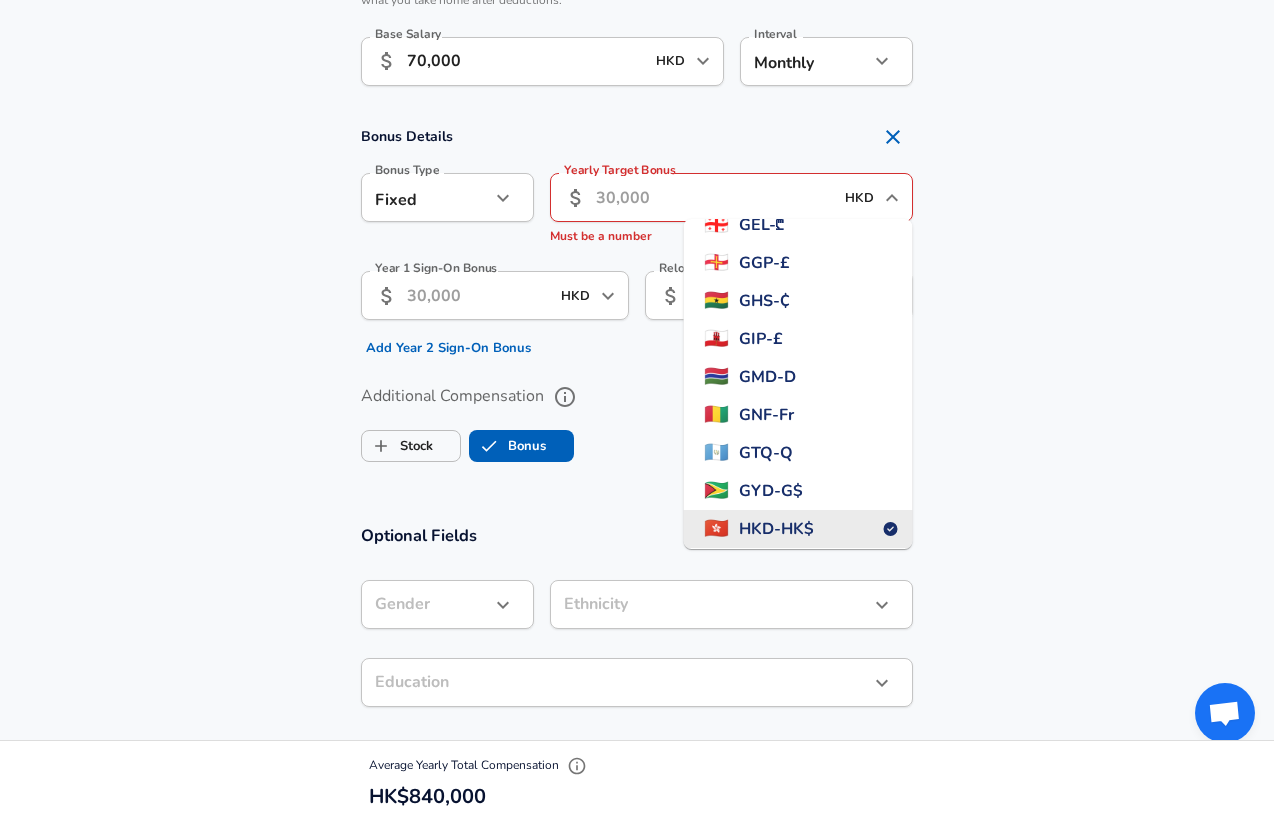 click 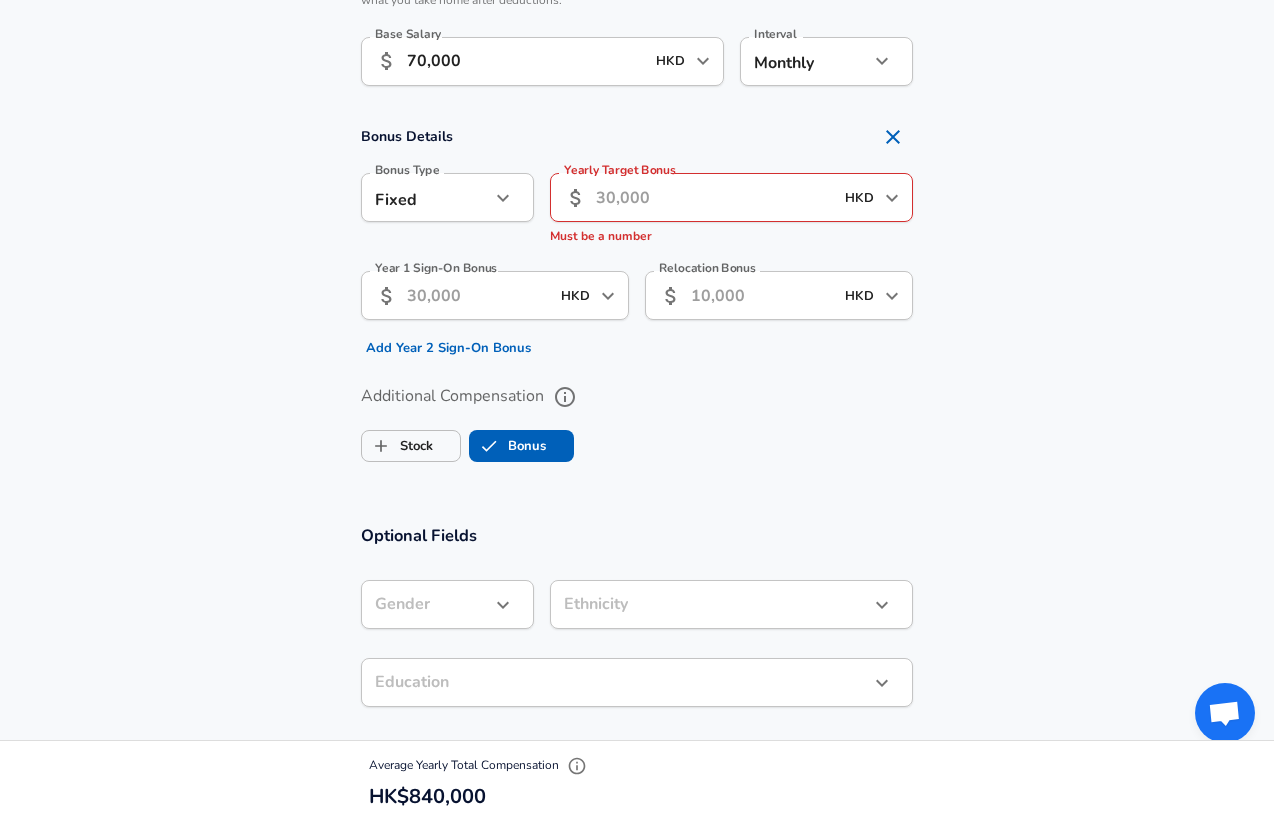 click on "Bonus Details  Bonus Type Fixed fixed Bonus Type Yearly Target Bonus ​ HKD ​ Yearly Target Bonus Must be a number Year 1 Sign-On Bonus ​ HKD ​ Year 1 Sign-On Bonus Add Year 2 Sign-On Bonus Relocation Bonus ​ HKD ​ Relocation Bonus" at bounding box center [637, 240] 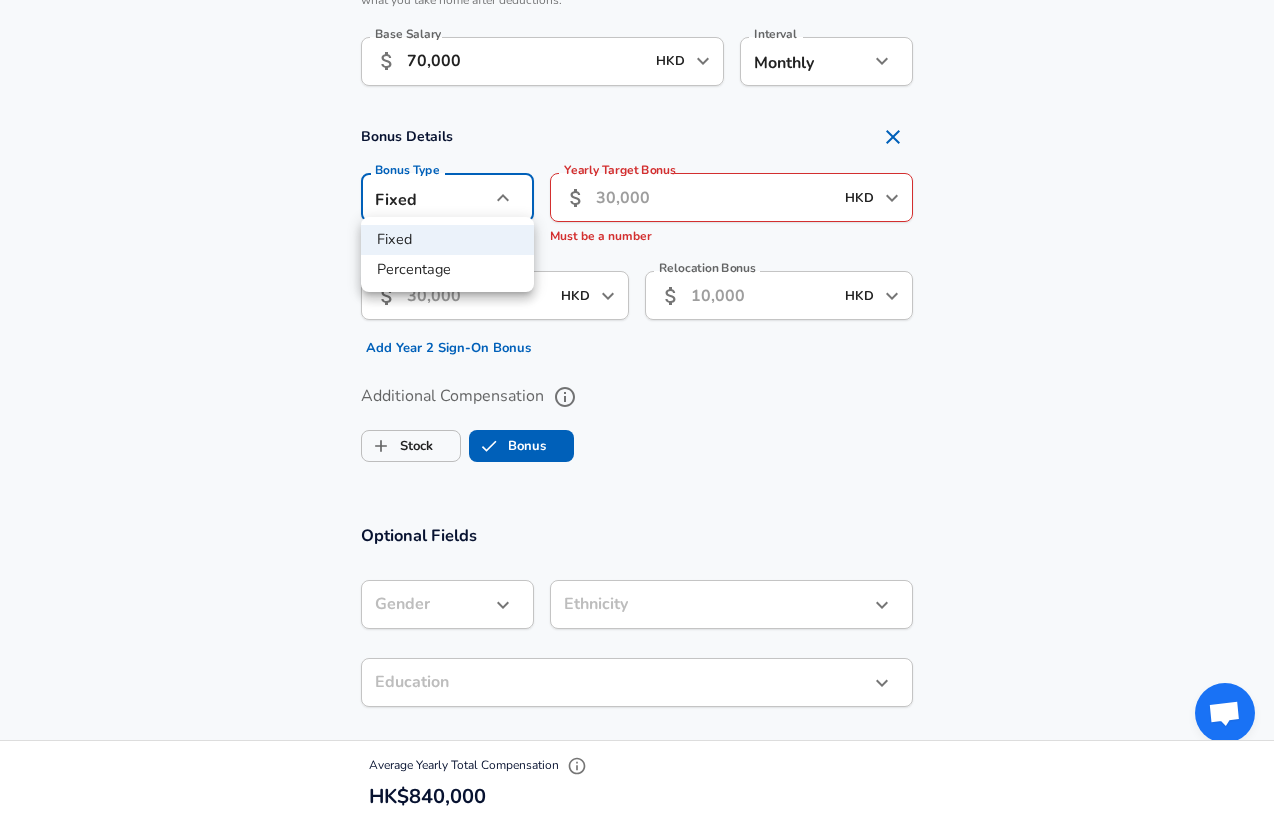 click on "Percentage" at bounding box center [447, 270] 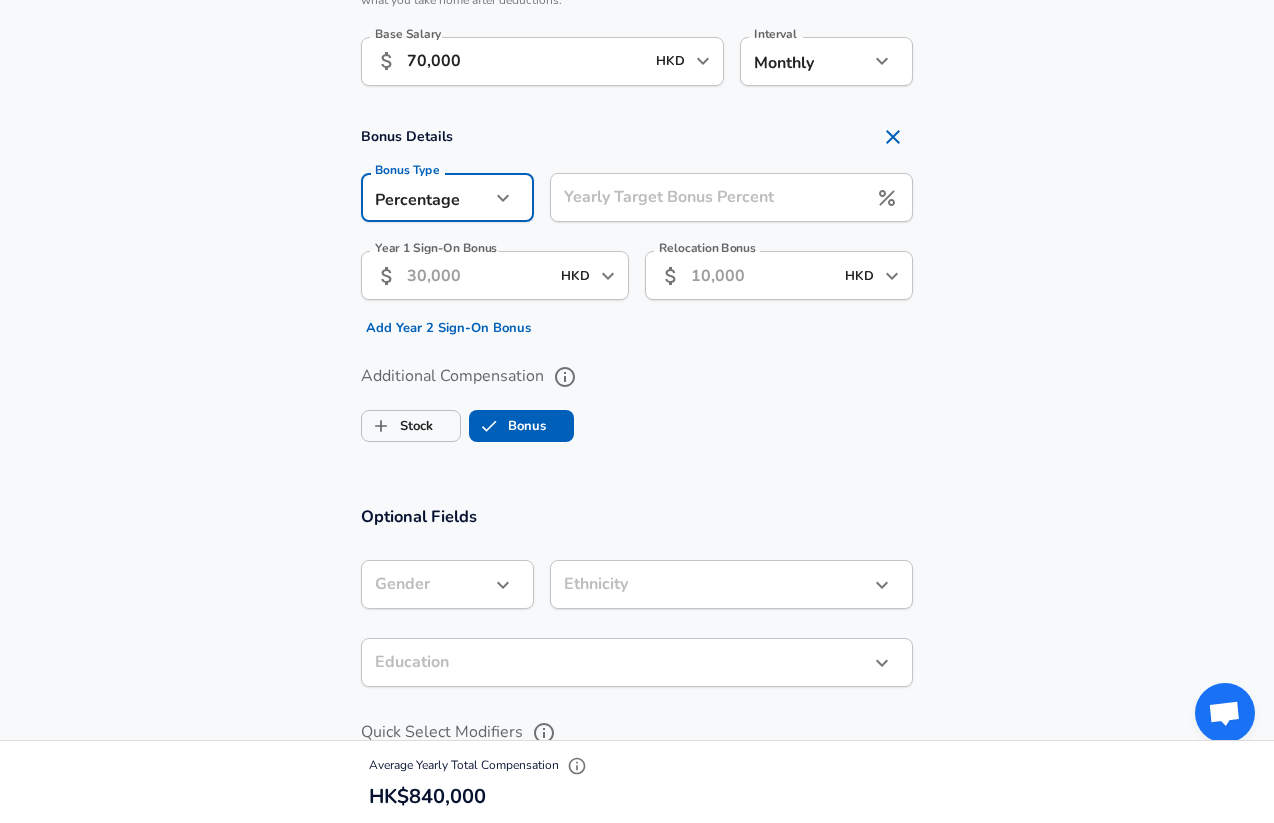 click 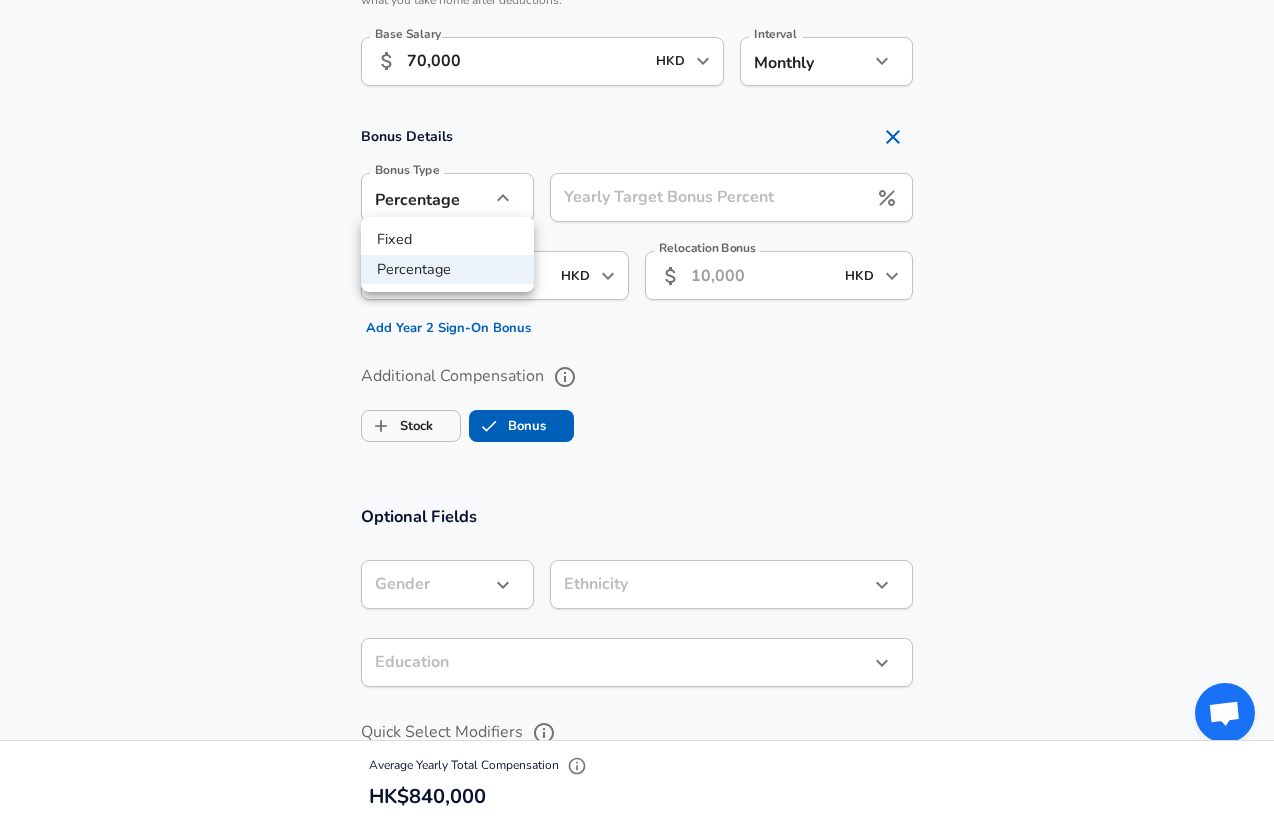 click at bounding box center (637, 411) 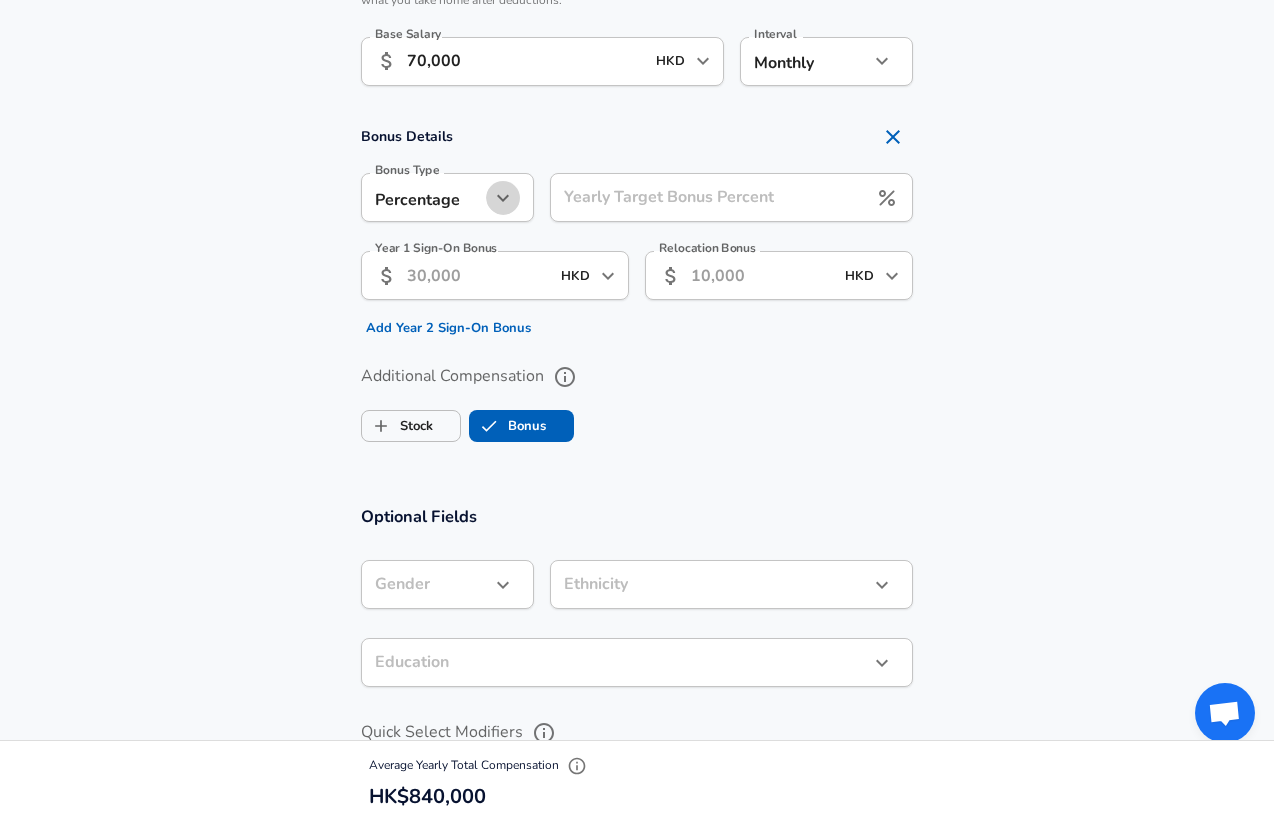 click 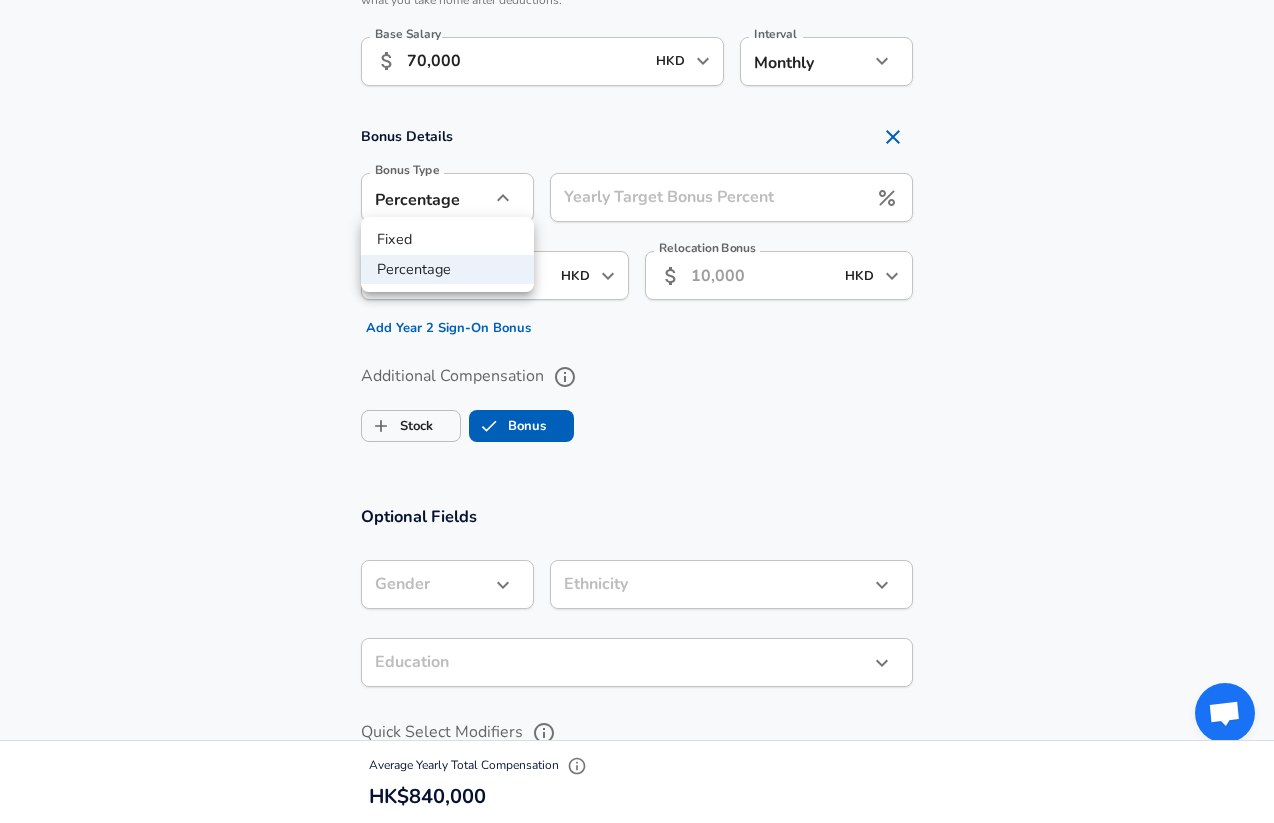 click on "Fixed" at bounding box center [447, 240] 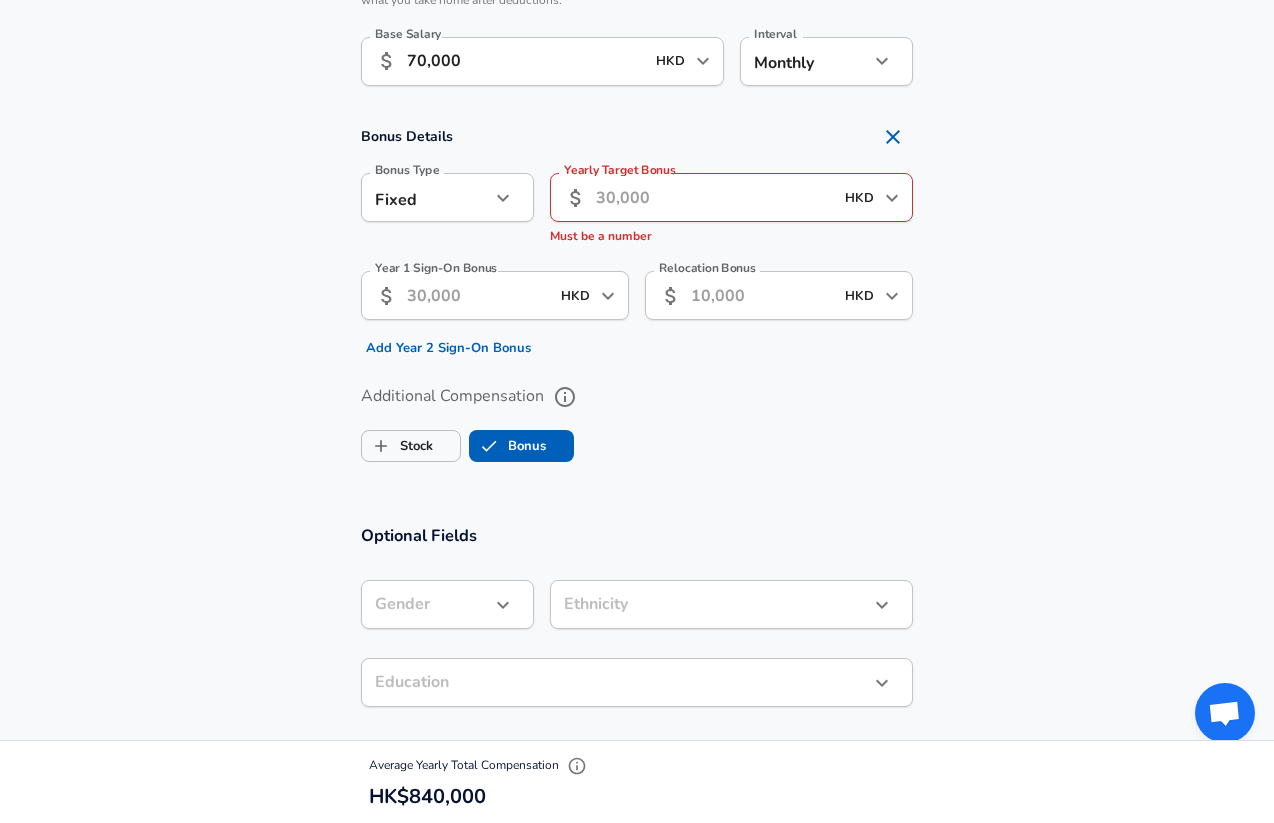 click on "Yearly Target Bonus" at bounding box center [714, 197] 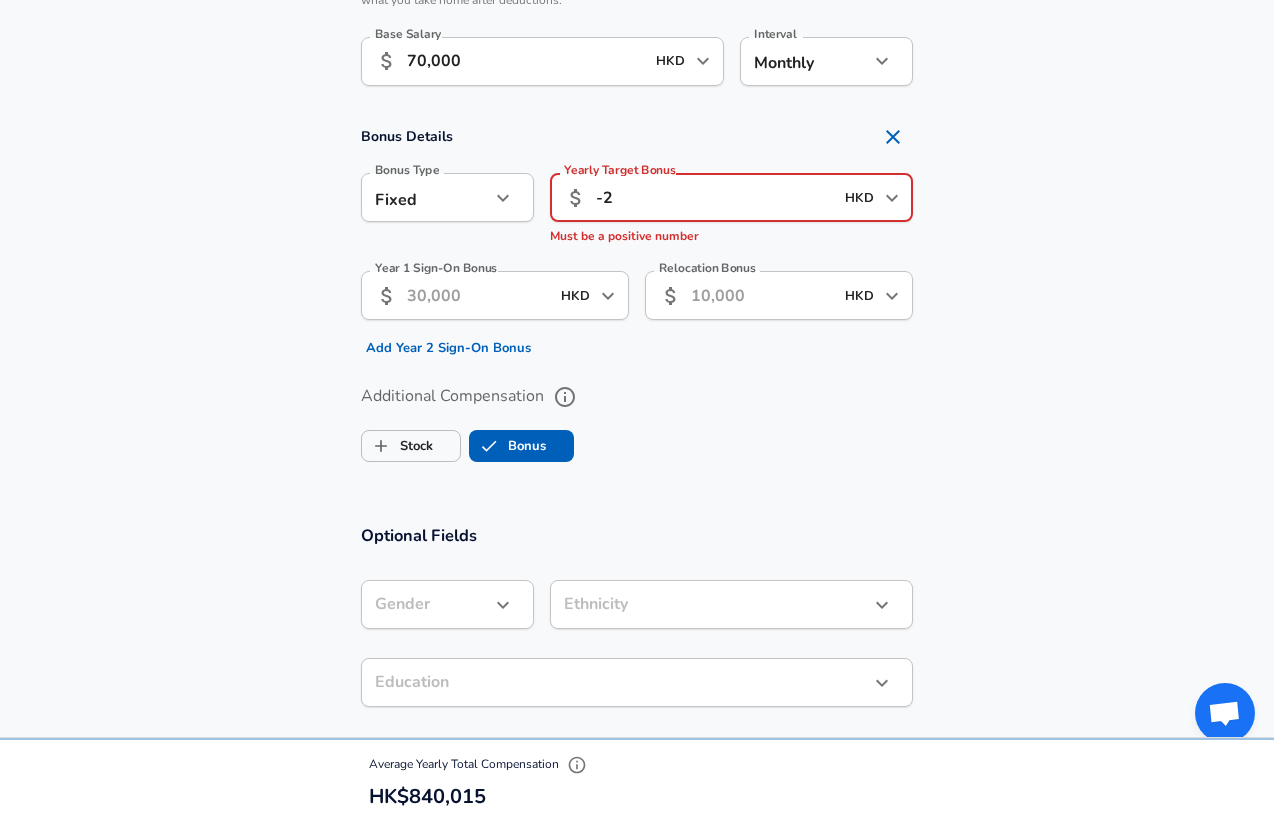 type on "-" 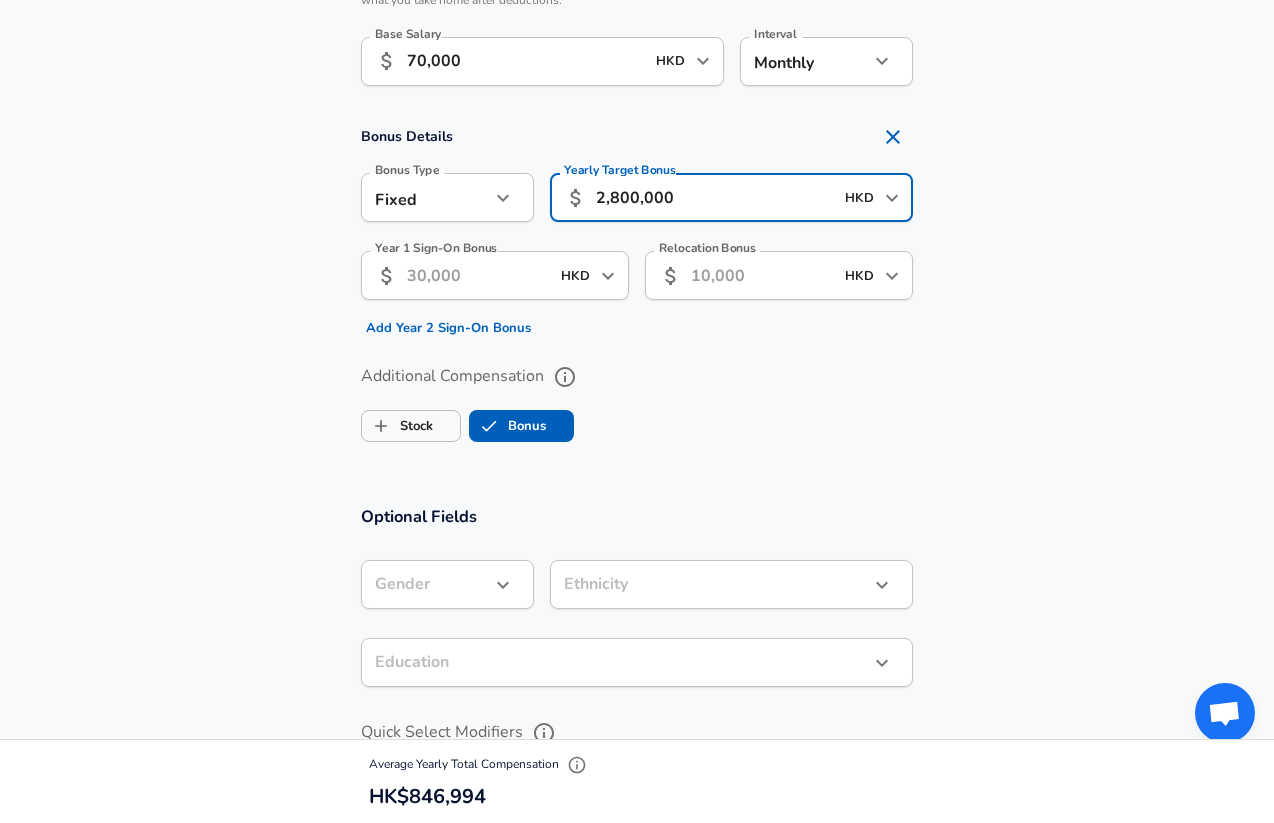 type on "280,000" 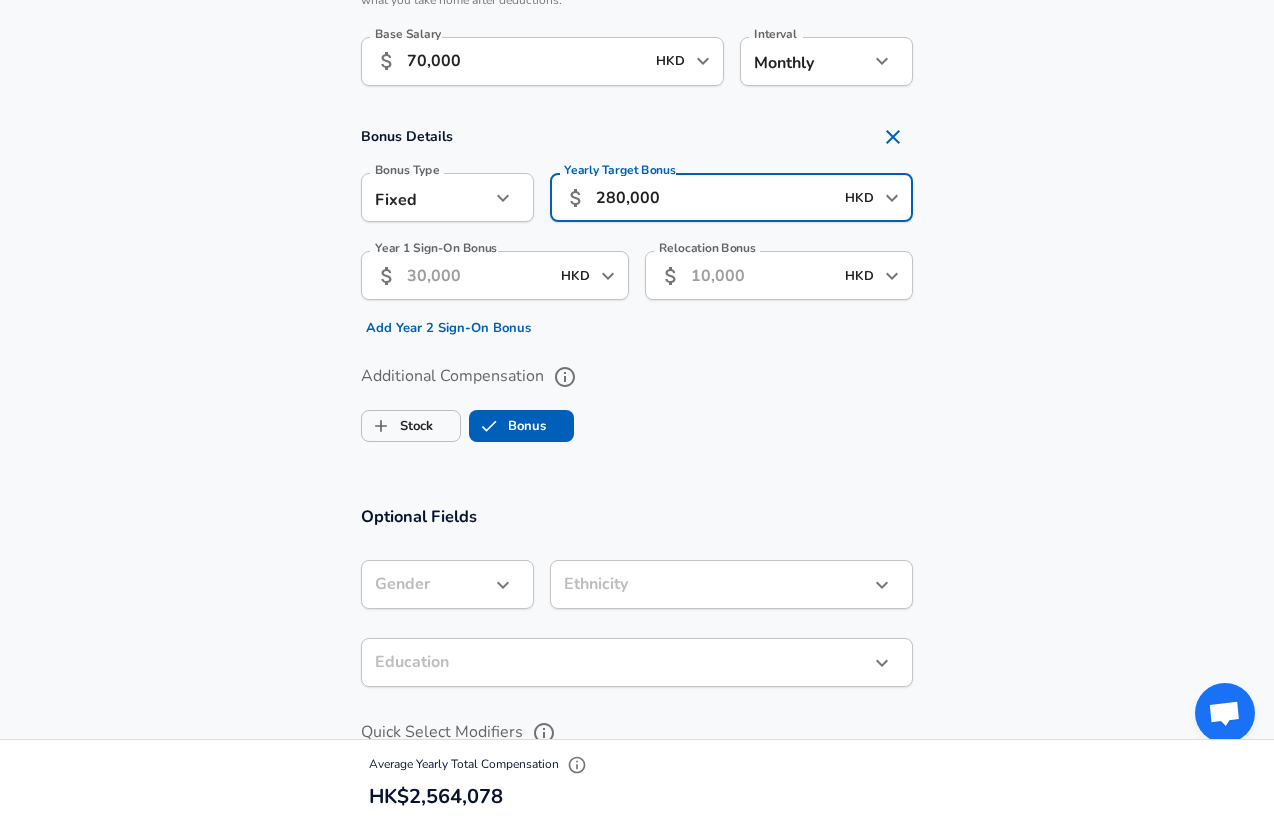 click on "Bonus Details  Bonus Type Fixed fixed Bonus Type Yearly Target Bonus ​ 280,000 HKD ​ Yearly Target Bonus Year 1 Sign-On Bonus ​ HKD ​ Year 1 Sign-On Bonus Add Year 2 Sign-On Bonus Relocation Bonus ​ HKD ​ Relocation Bonus" at bounding box center [637, 230] 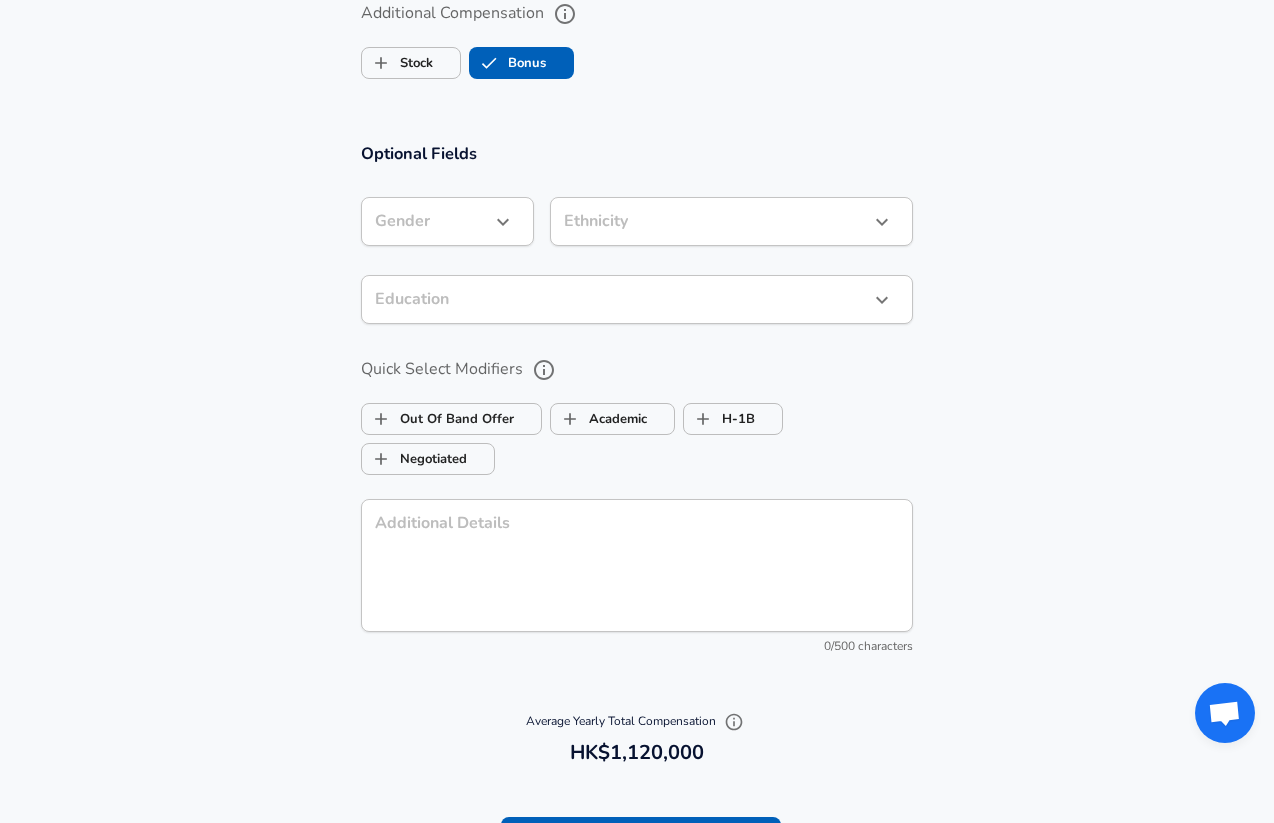 scroll, scrollTop: 1937, scrollLeft: 0, axis: vertical 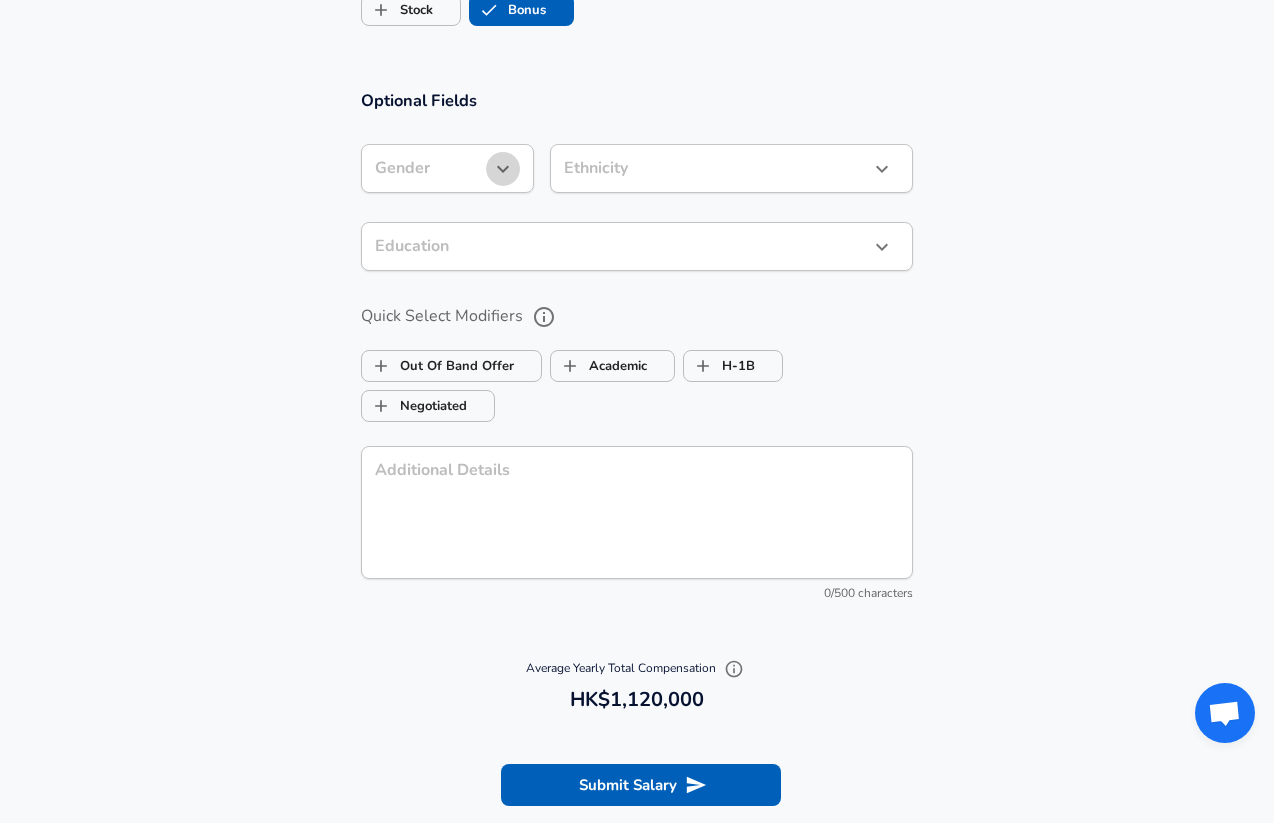 click at bounding box center [503, 169] 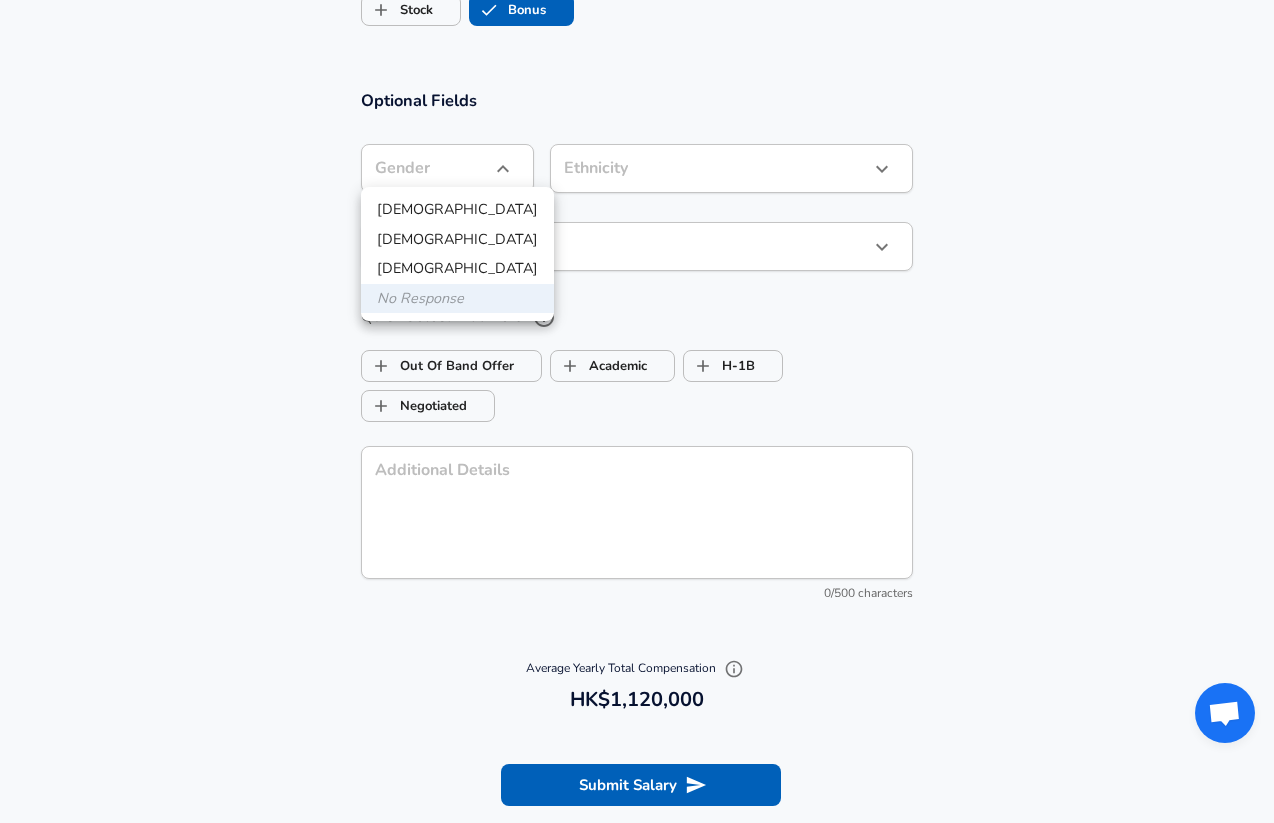 click at bounding box center (637, 411) 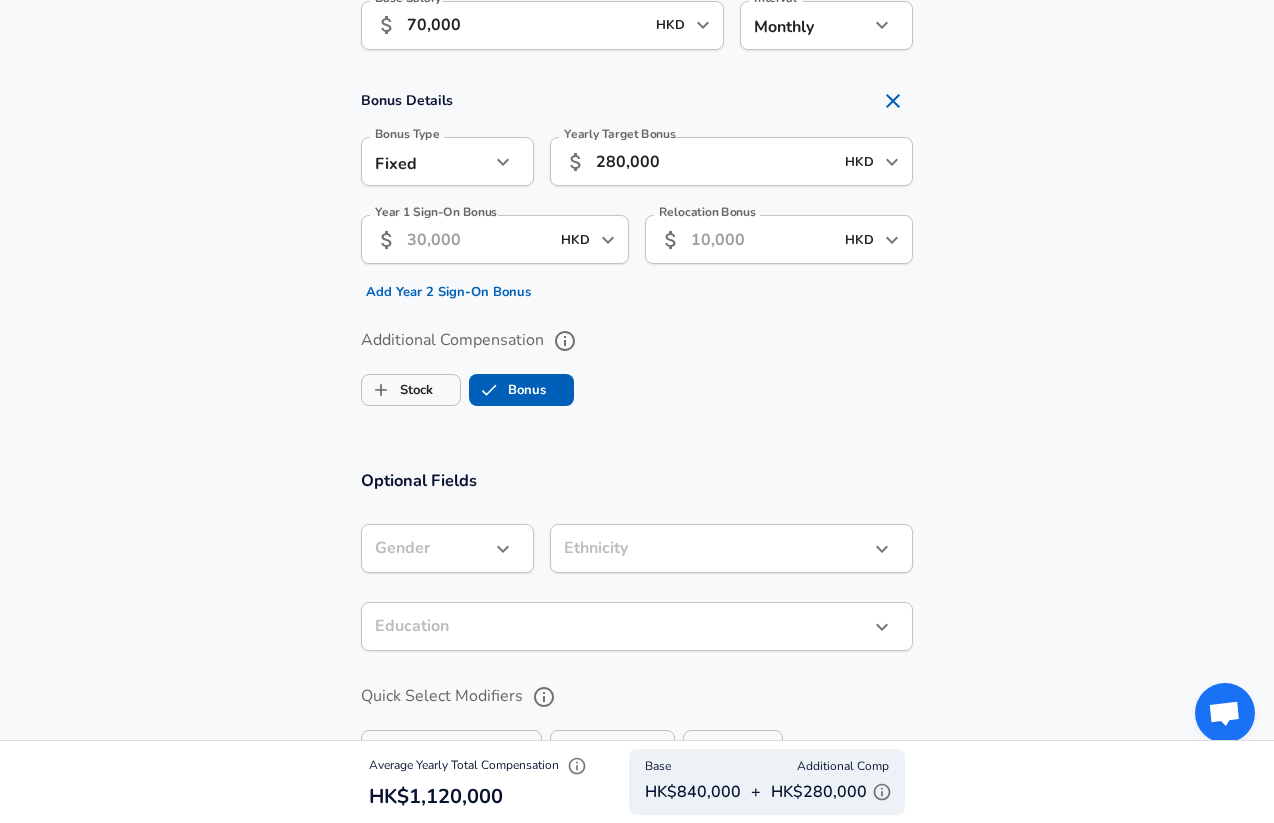 scroll, scrollTop: 1553, scrollLeft: 0, axis: vertical 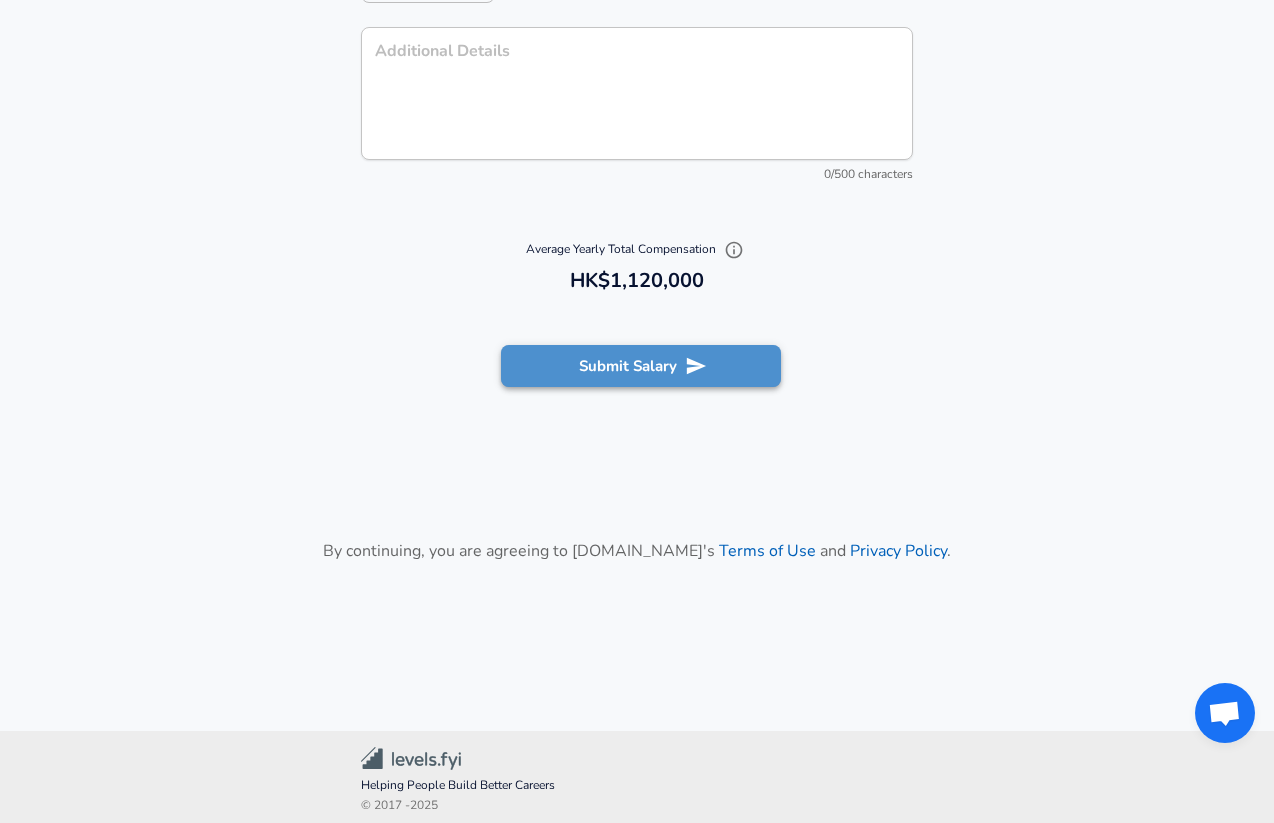 click on "Submit Salary" at bounding box center [641, 366] 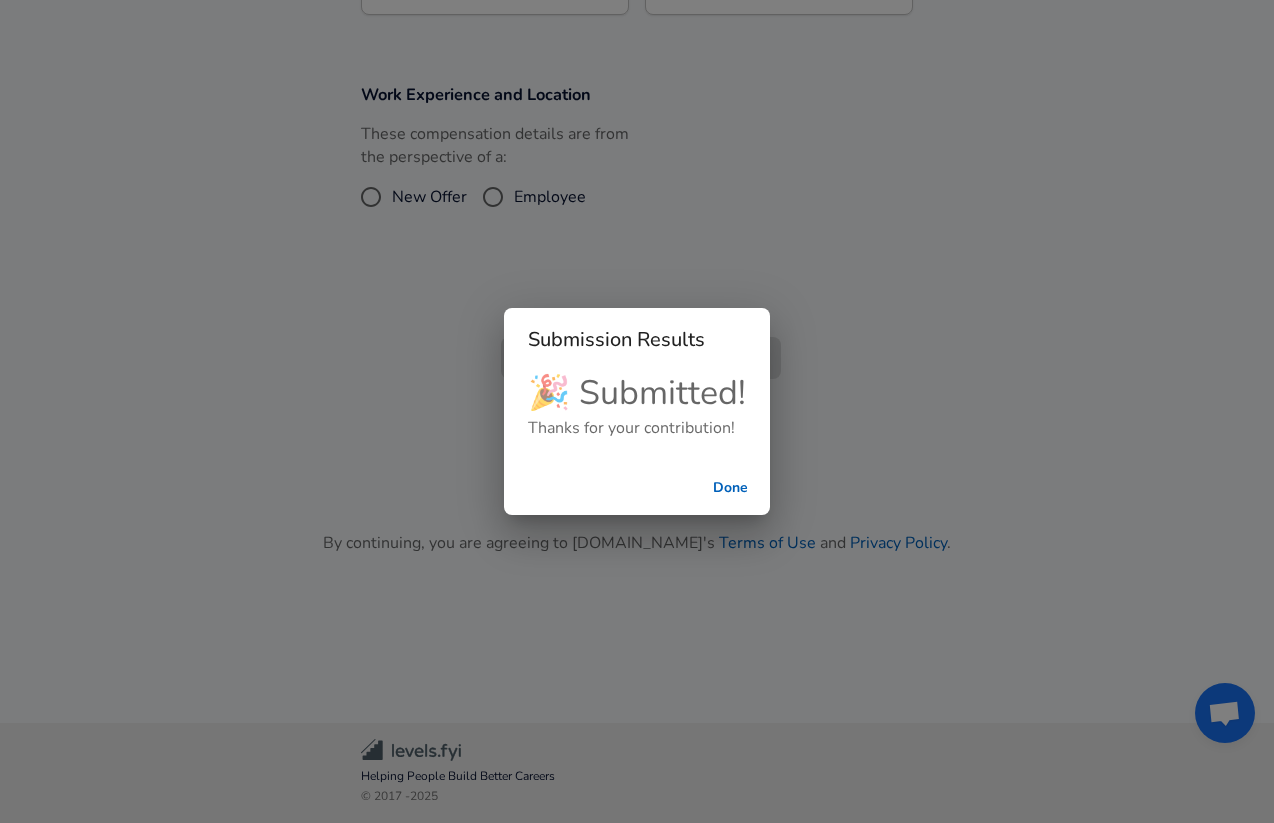 checkbox on "false" 